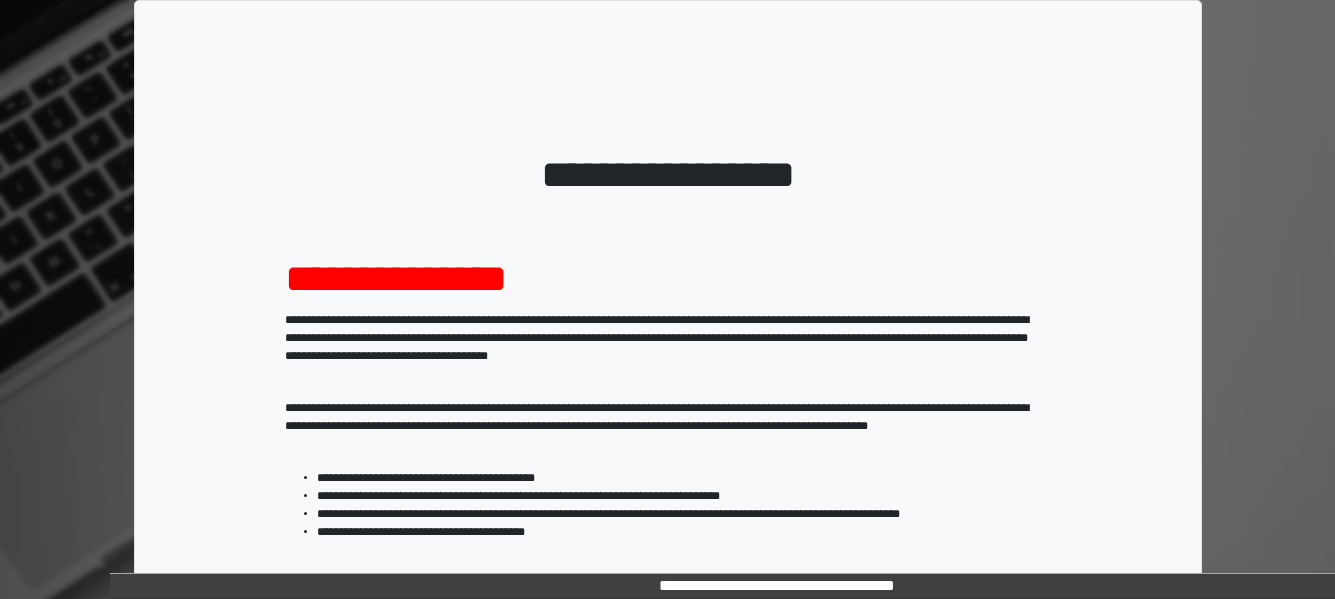 scroll, scrollTop: 329, scrollLeft: 0, axis: vertical 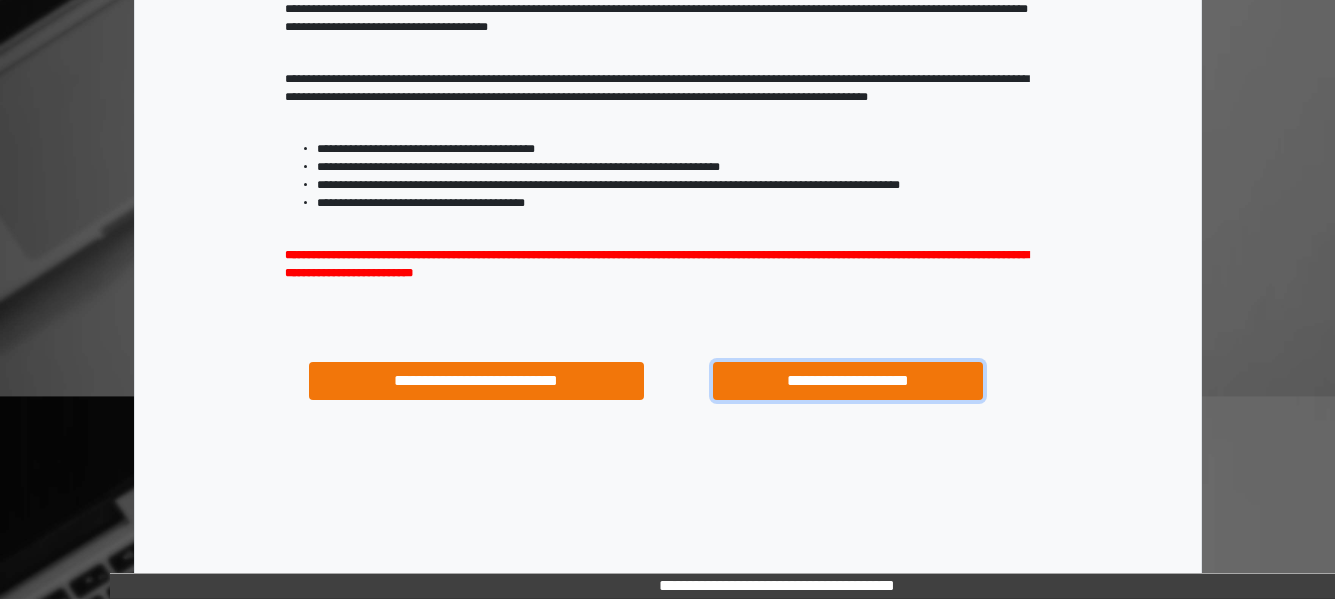 click on "**********" at bounding box center [847, 381] 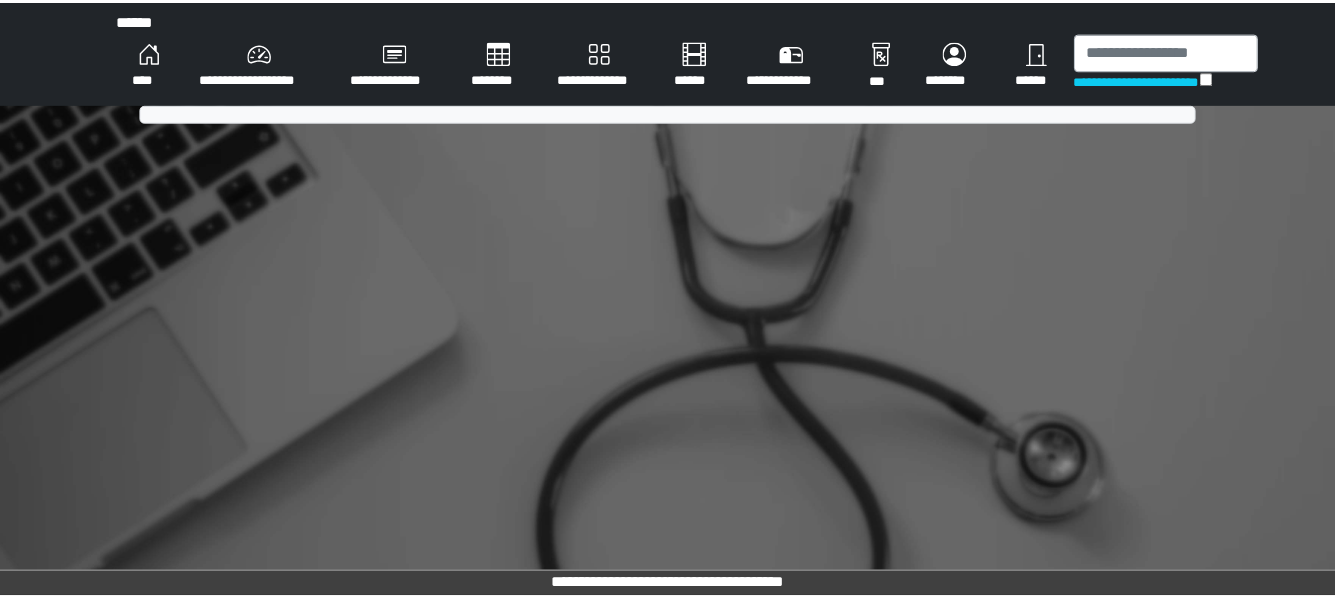 scroll, scrollTop: 0, scrollLeft: 0, axis: both 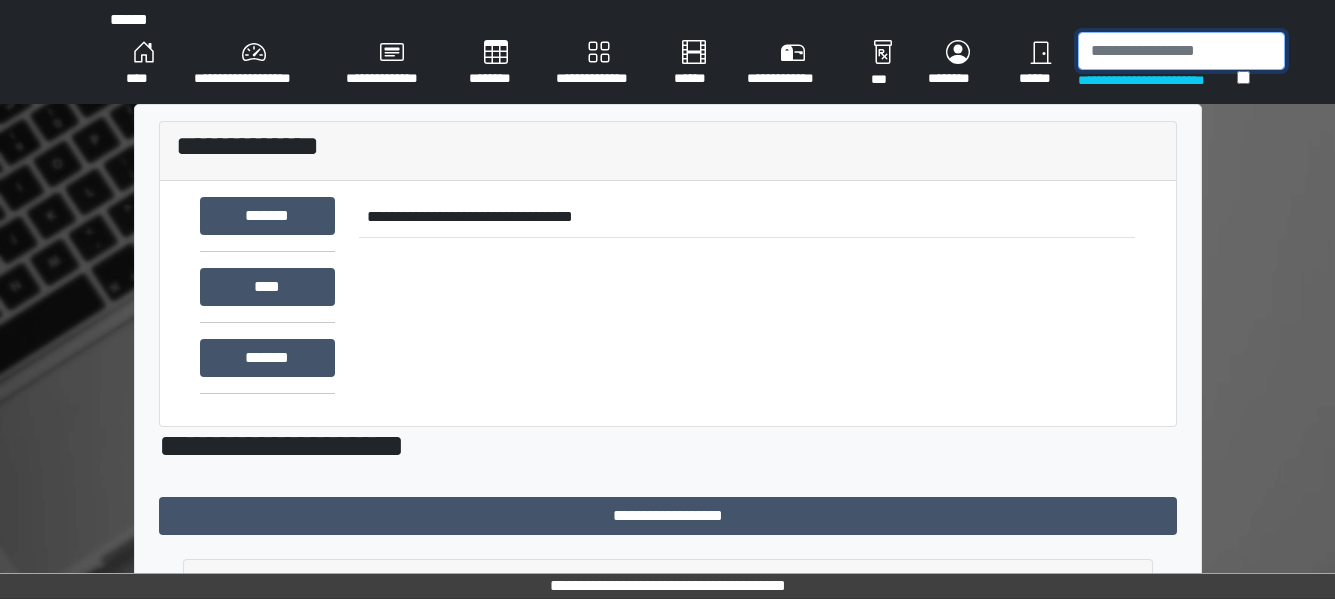 click at bounding box center [1181, 51] 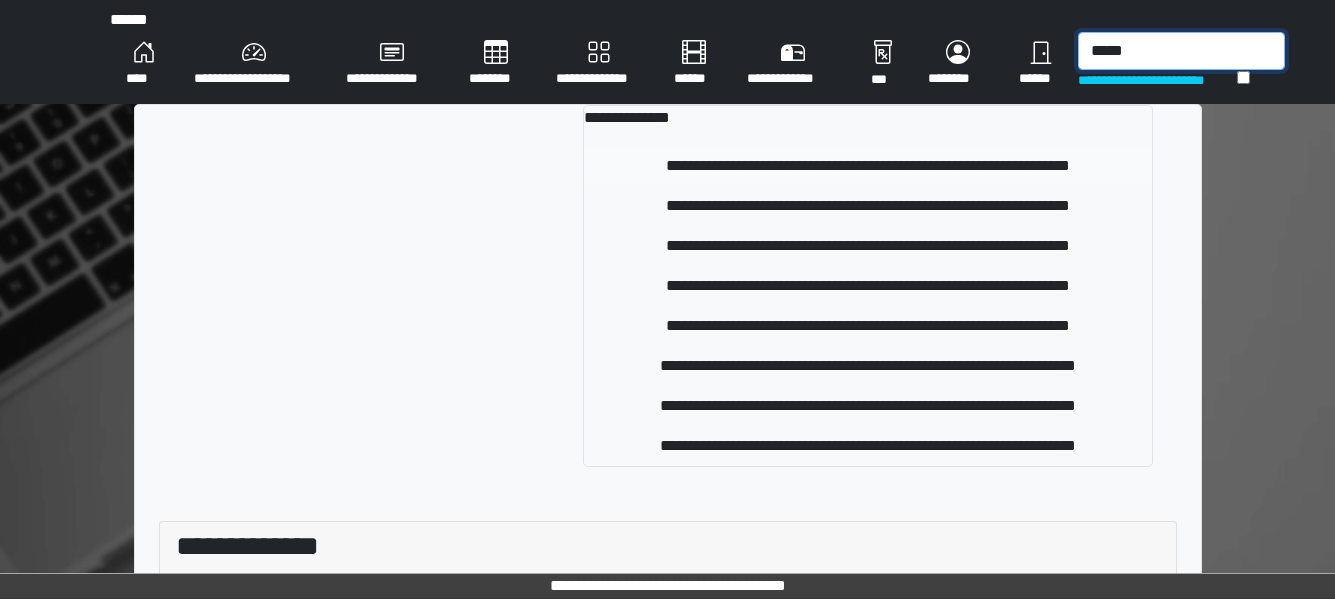 type on "*****" 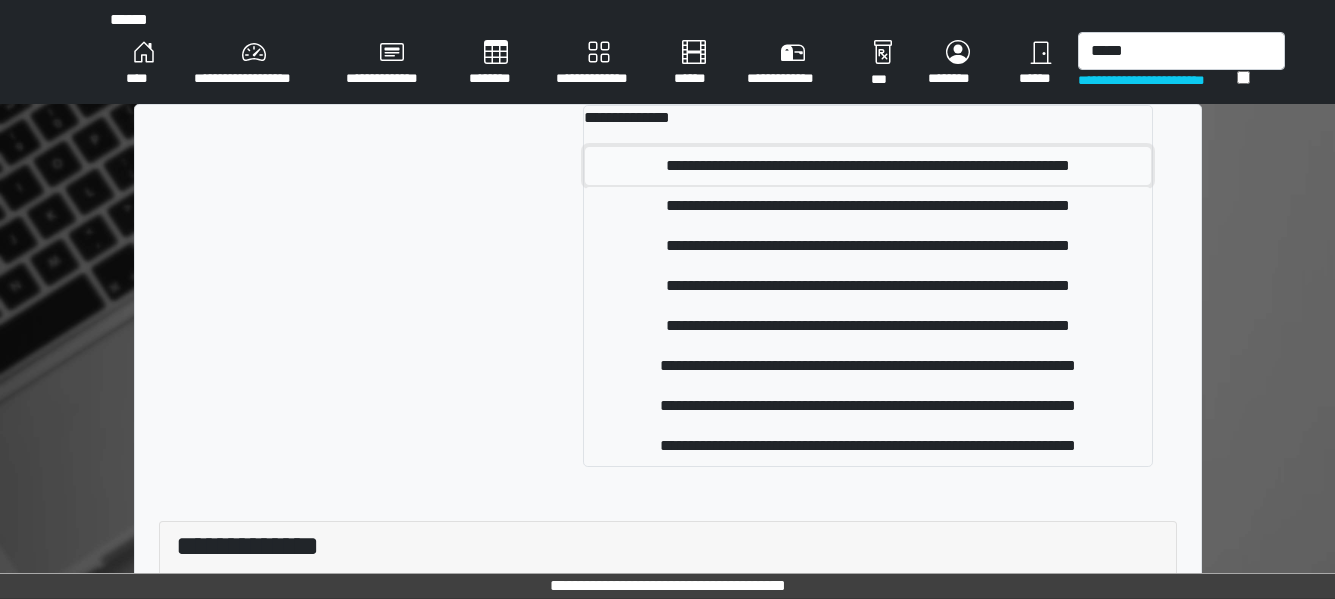 click on "**********" at bounding box center (867, 166) 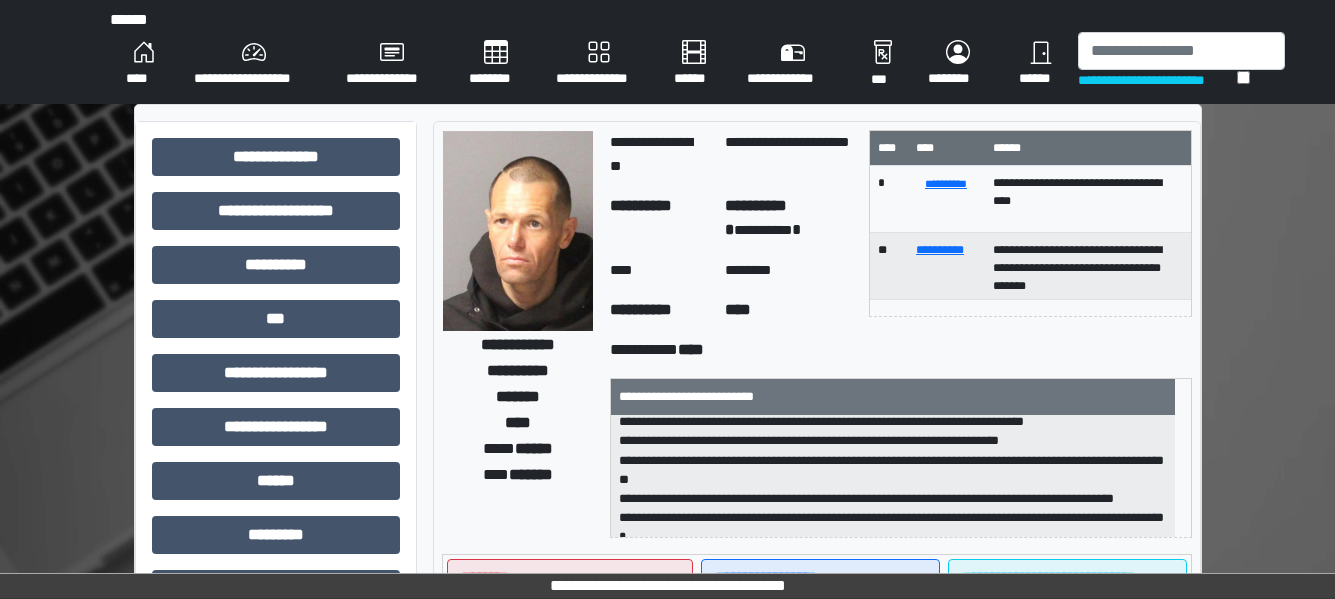 scroll, scrollTop: 69, scrollLeft: 0, axis: vertical 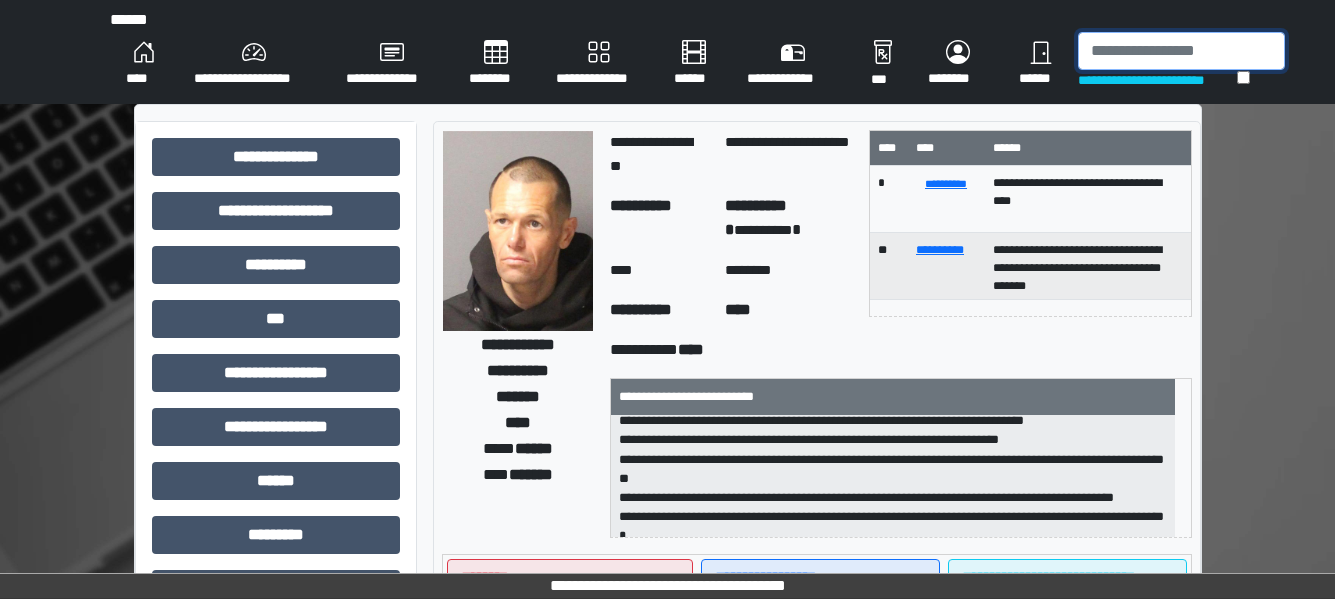 click at bounding box center [1181, 51] 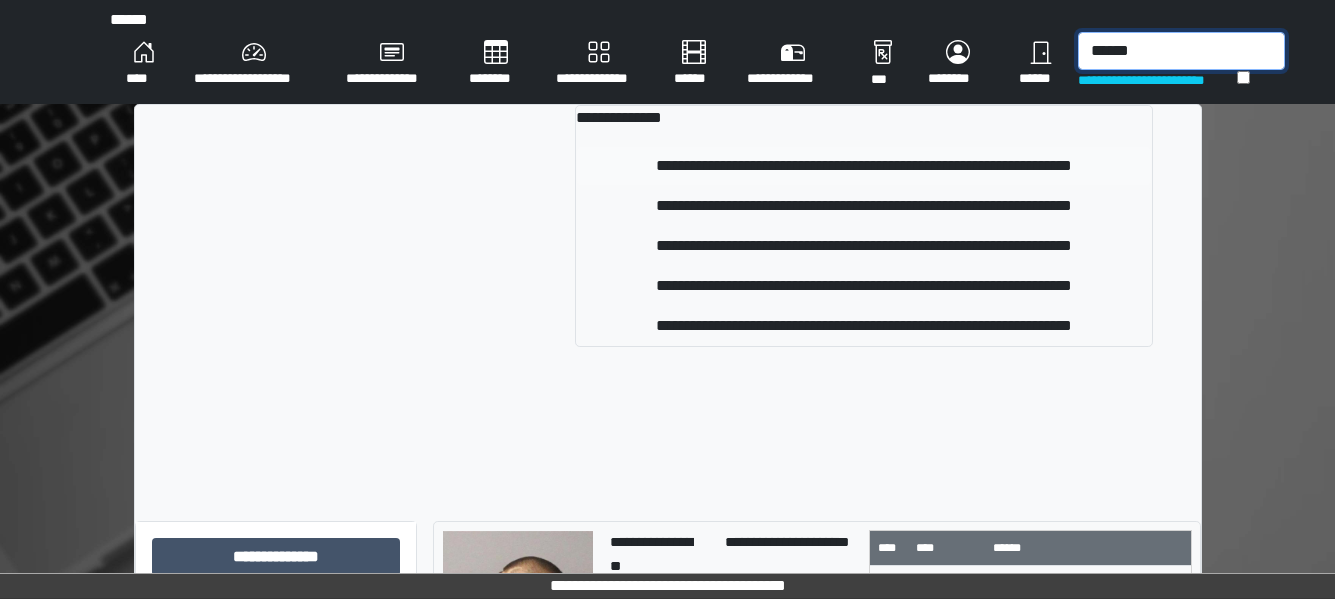 type on "******" 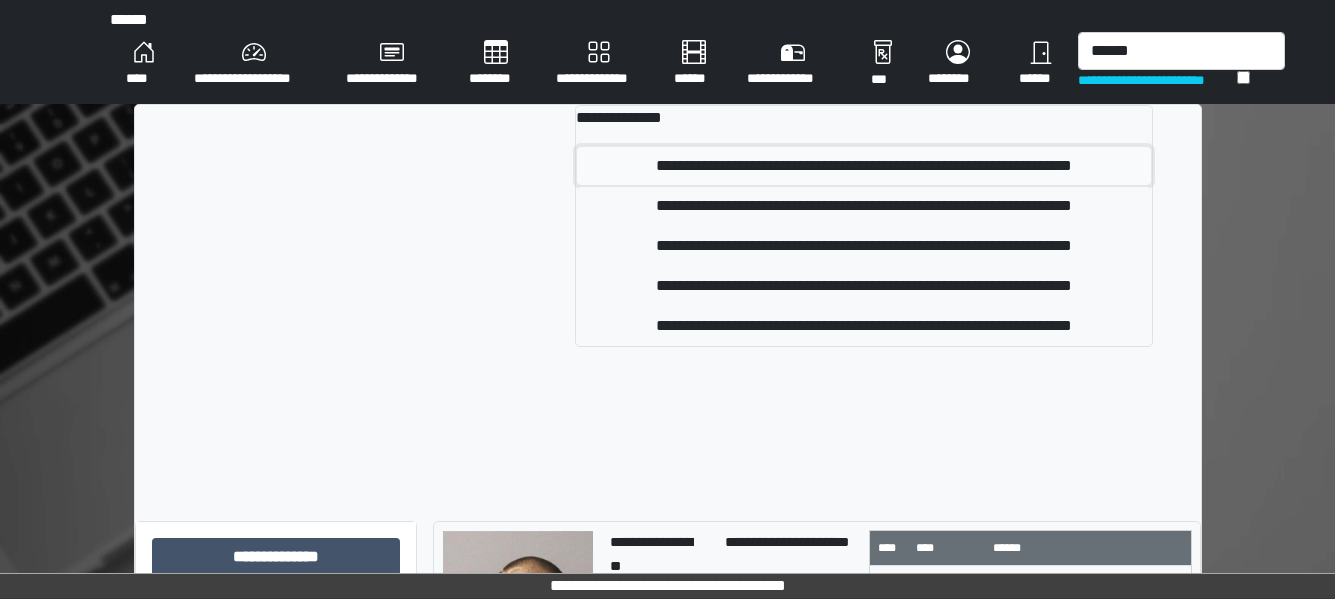 click on "**********" at bounding box center (864, 166) 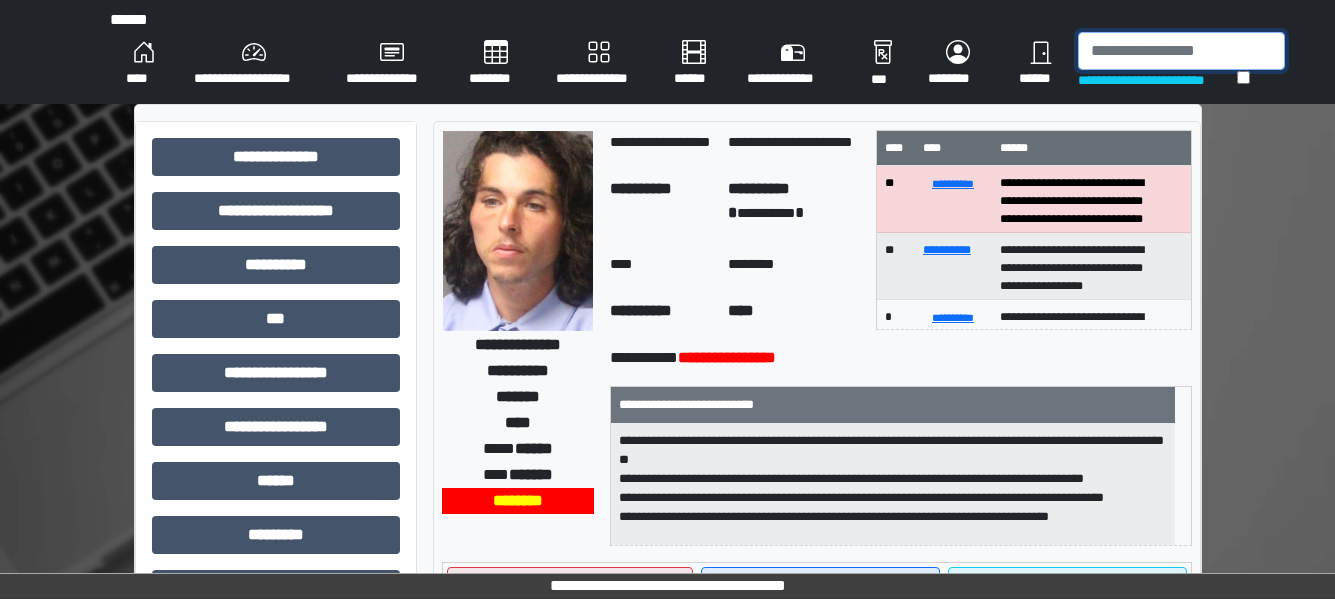 click at bounding box center [1181, 51] 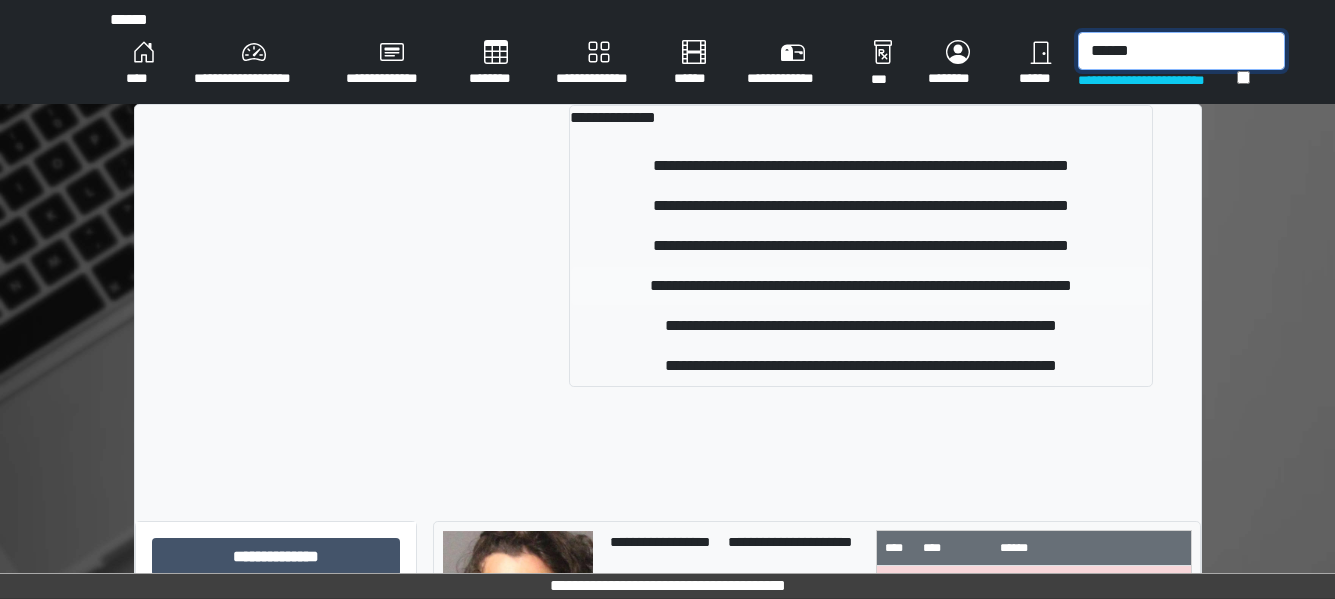 type on "******" 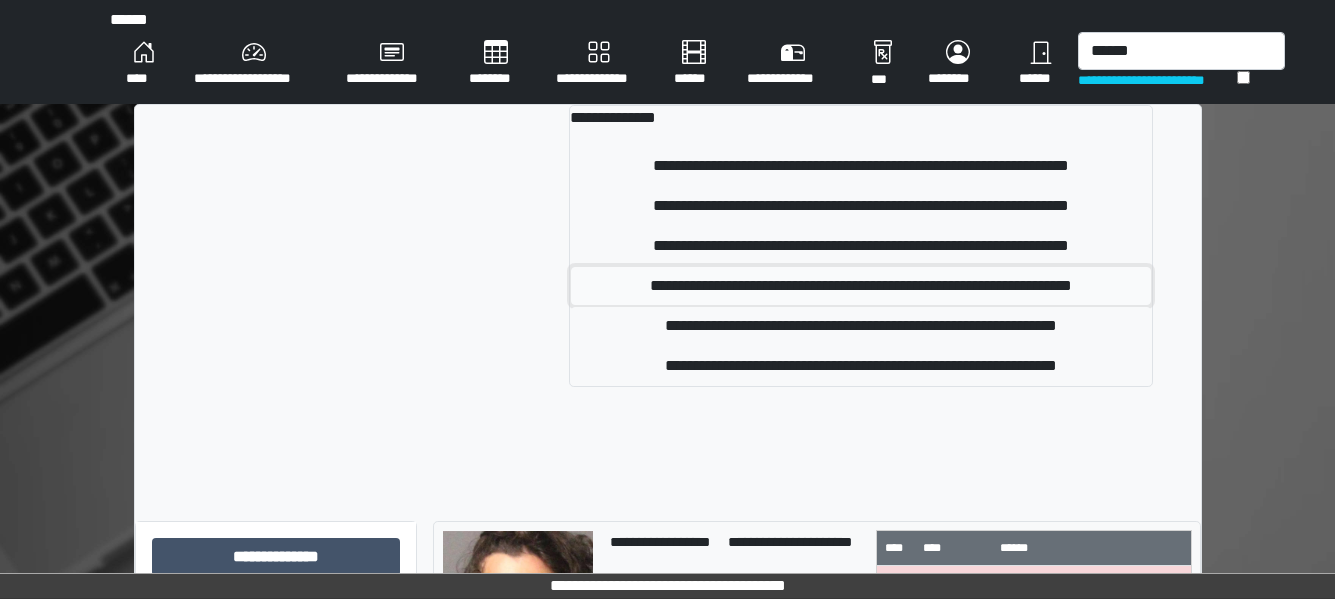click on "**********" at bounding box center [861, 286] 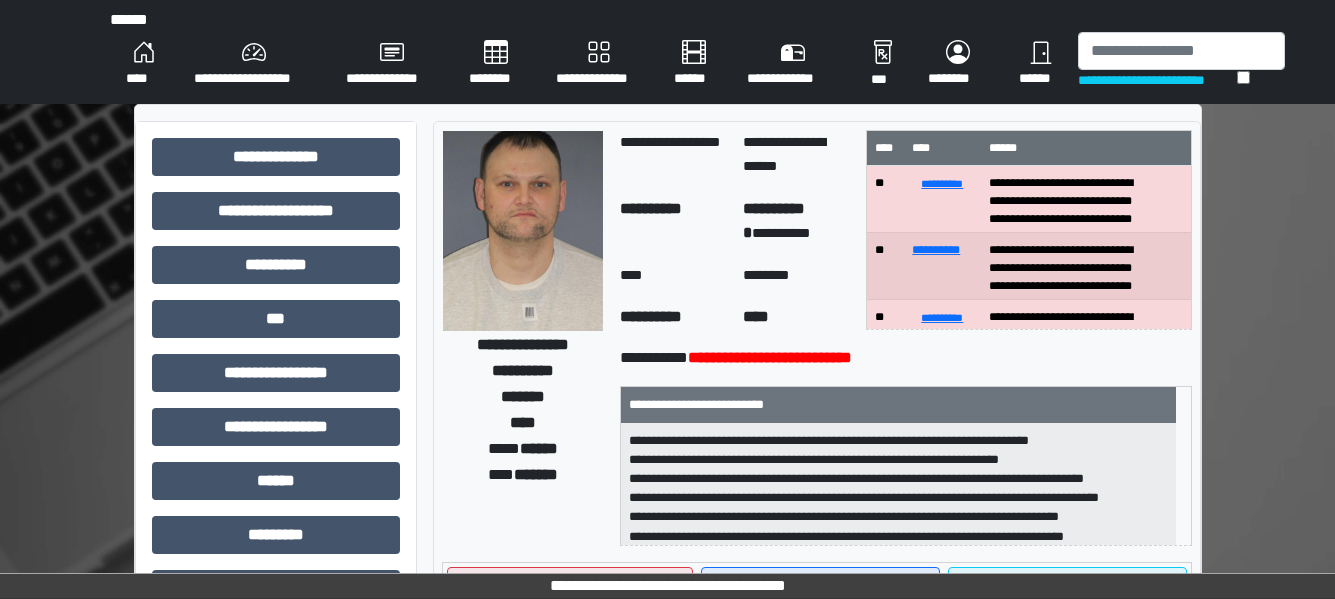 scroll, scrollTop: 102, scrollLeft: 0, axis: vertical 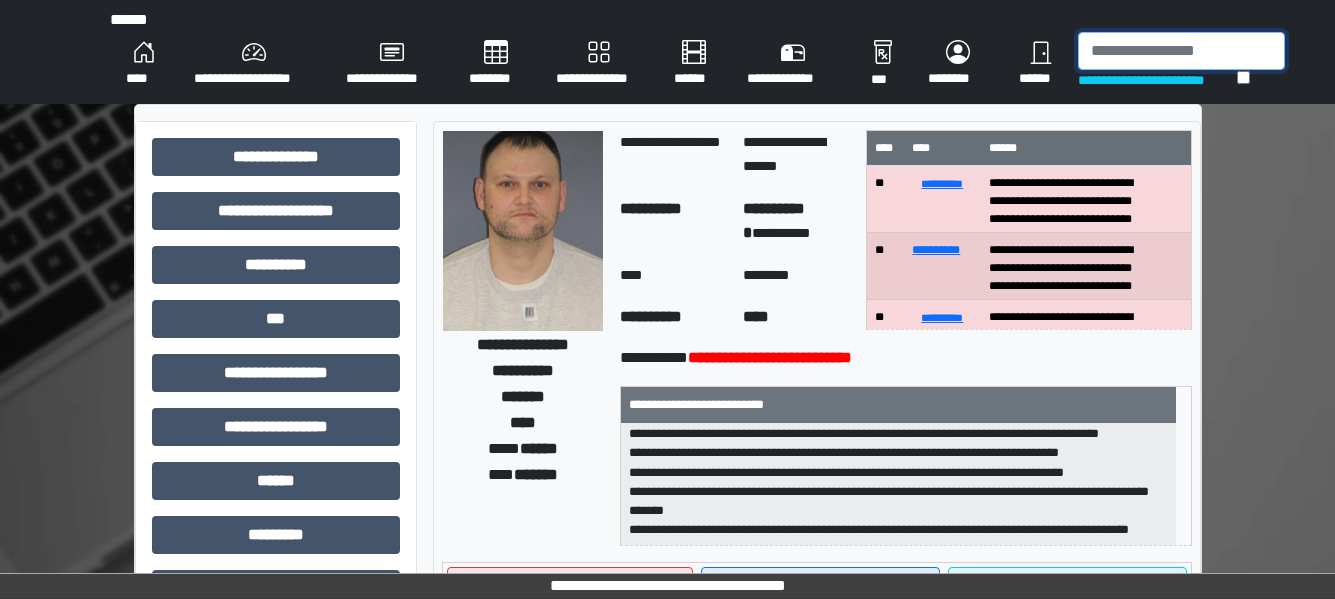 click at bounding box center (1181, 51) 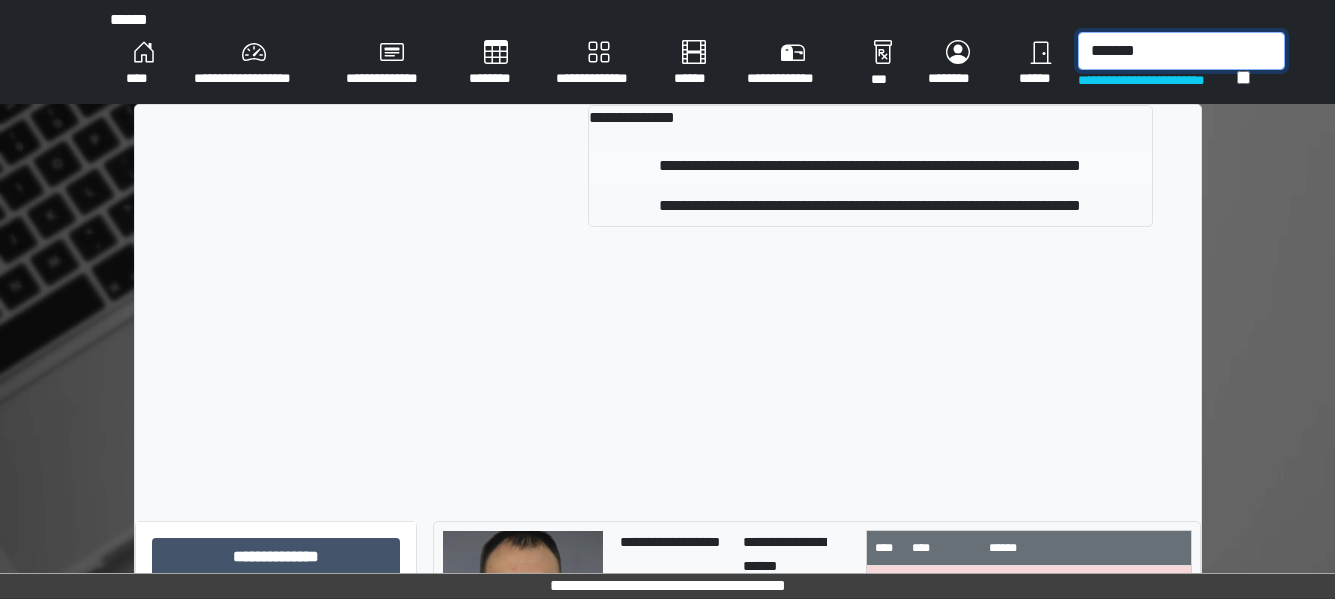 type on "*******" 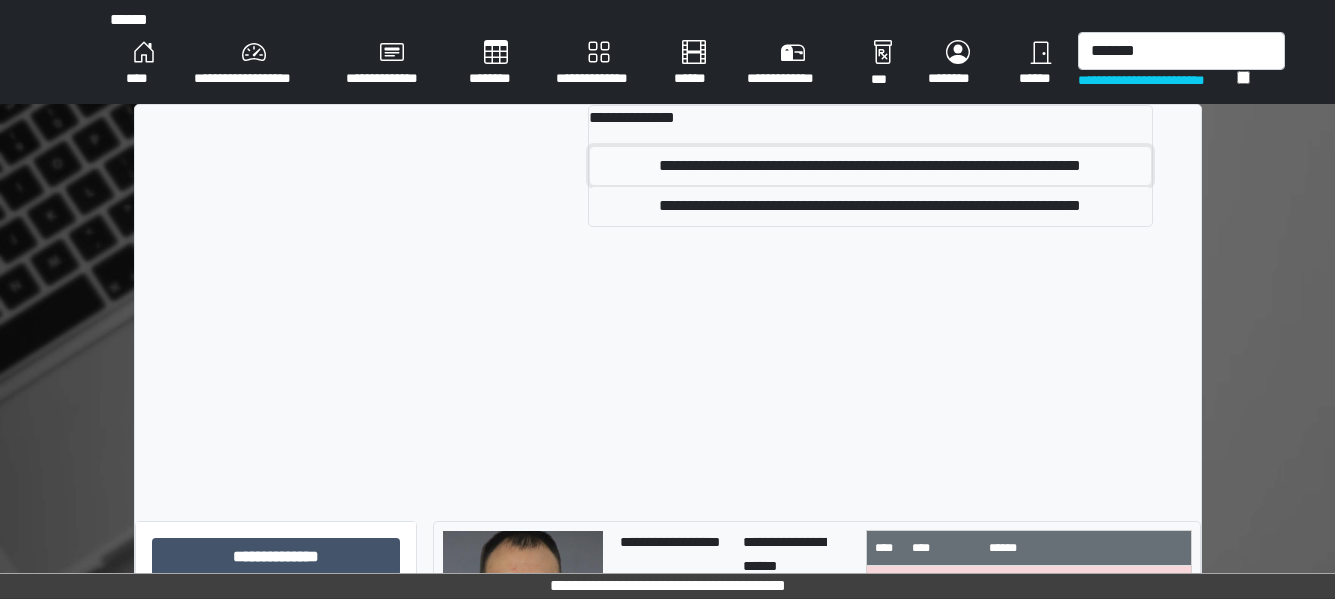 click on "**********" at bounding box center [870, 166] 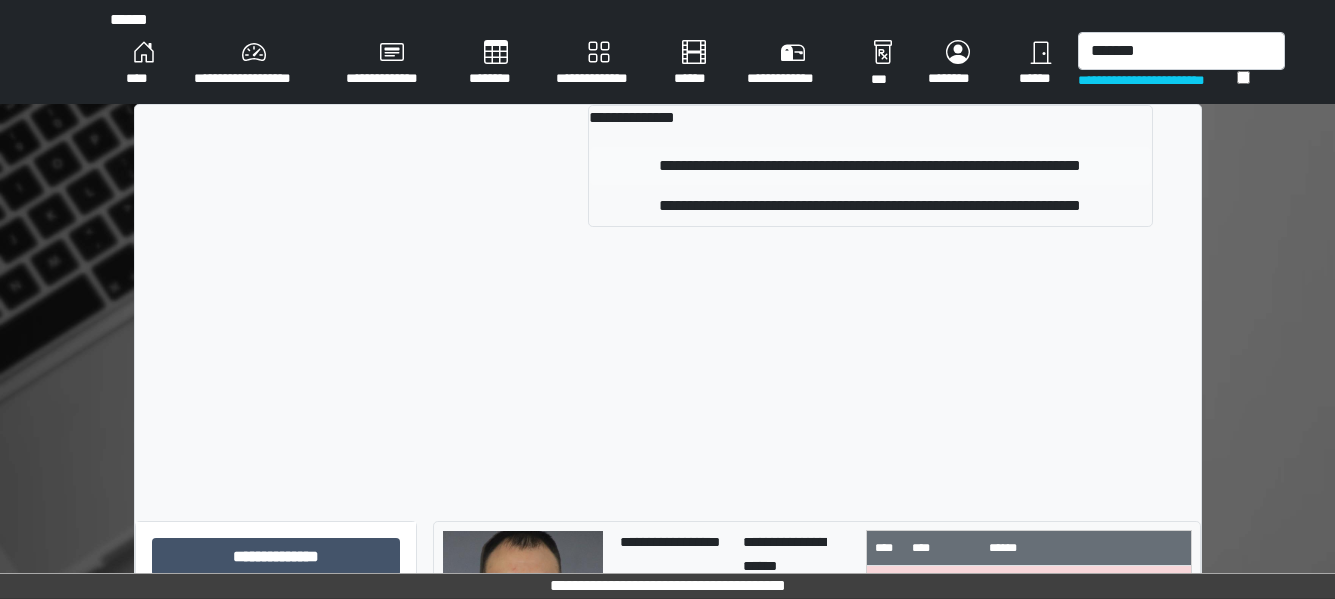 type 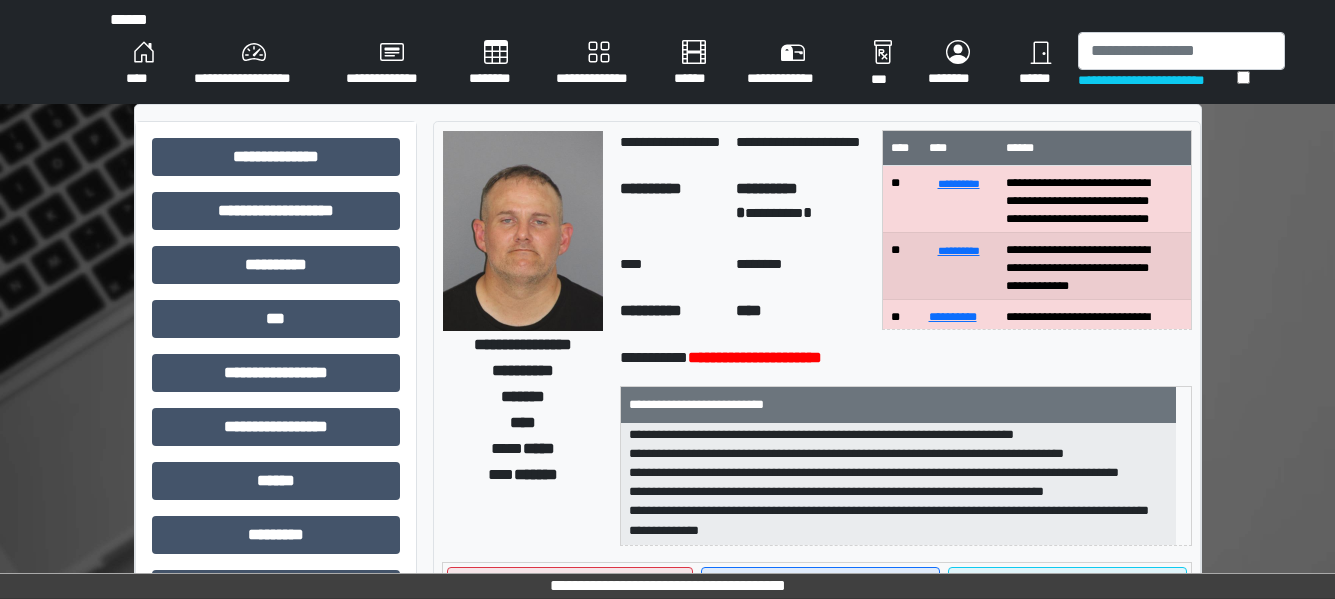 scroll, scrollTop: 178, scrollLeft: 0, axis: vertical 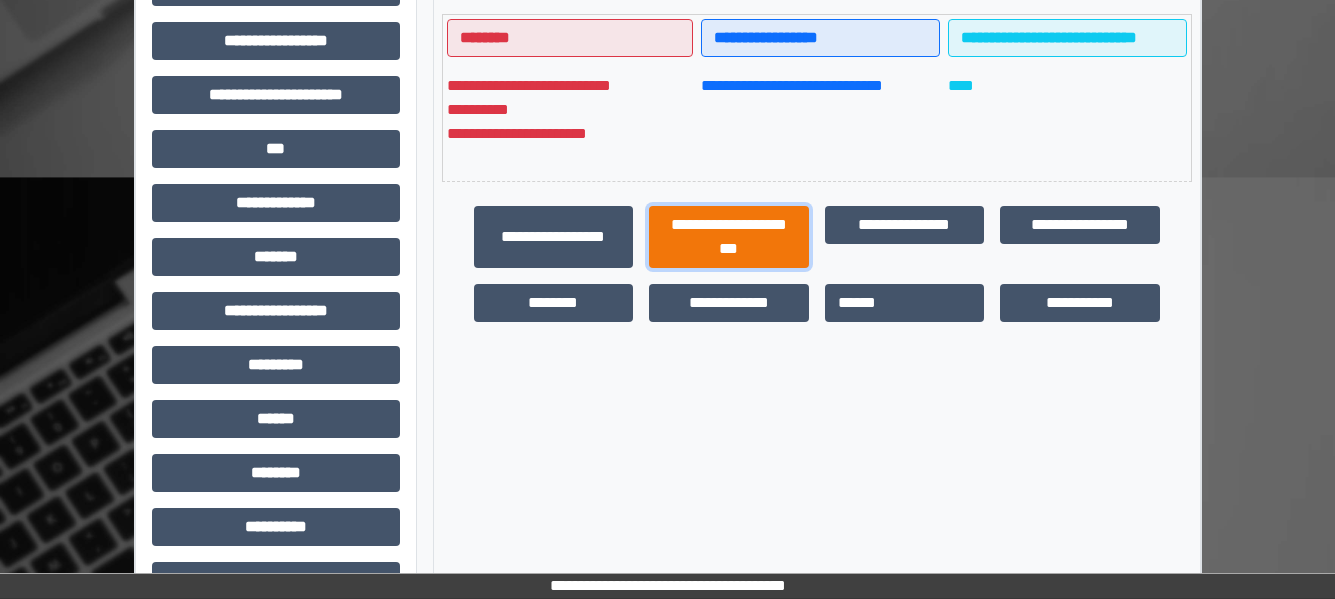 click on "**********" at bounding box center (729, 237) 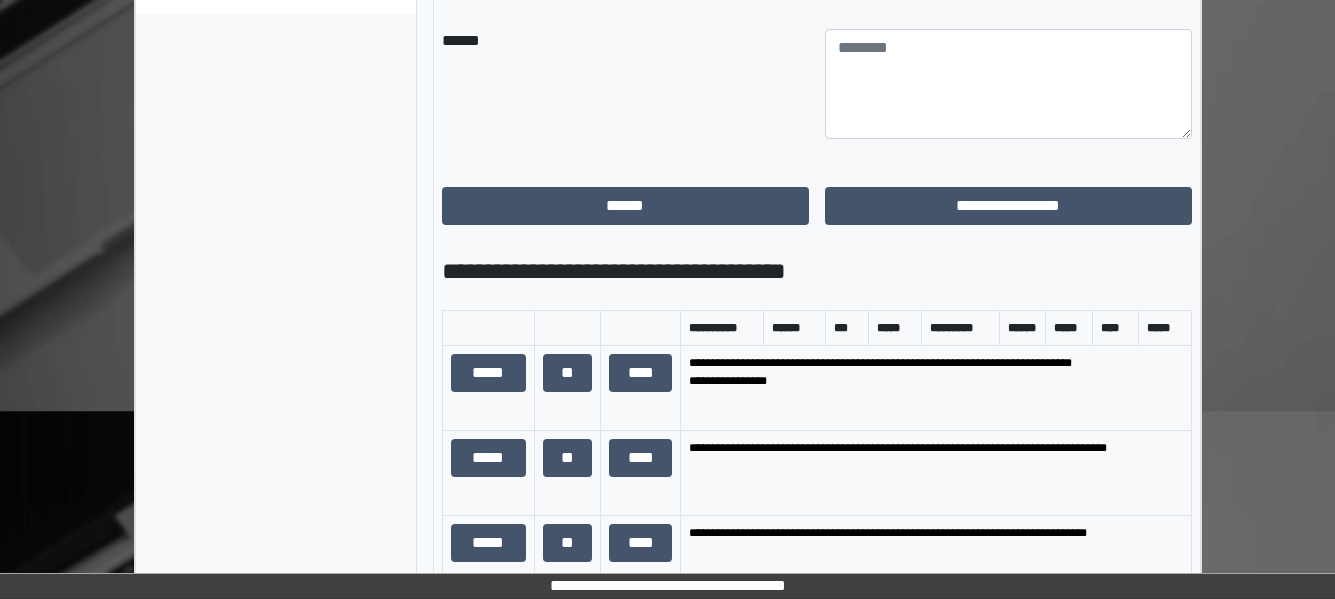 scroll, scrollTop: 1167, scrollLeft: 0, axis: vertical 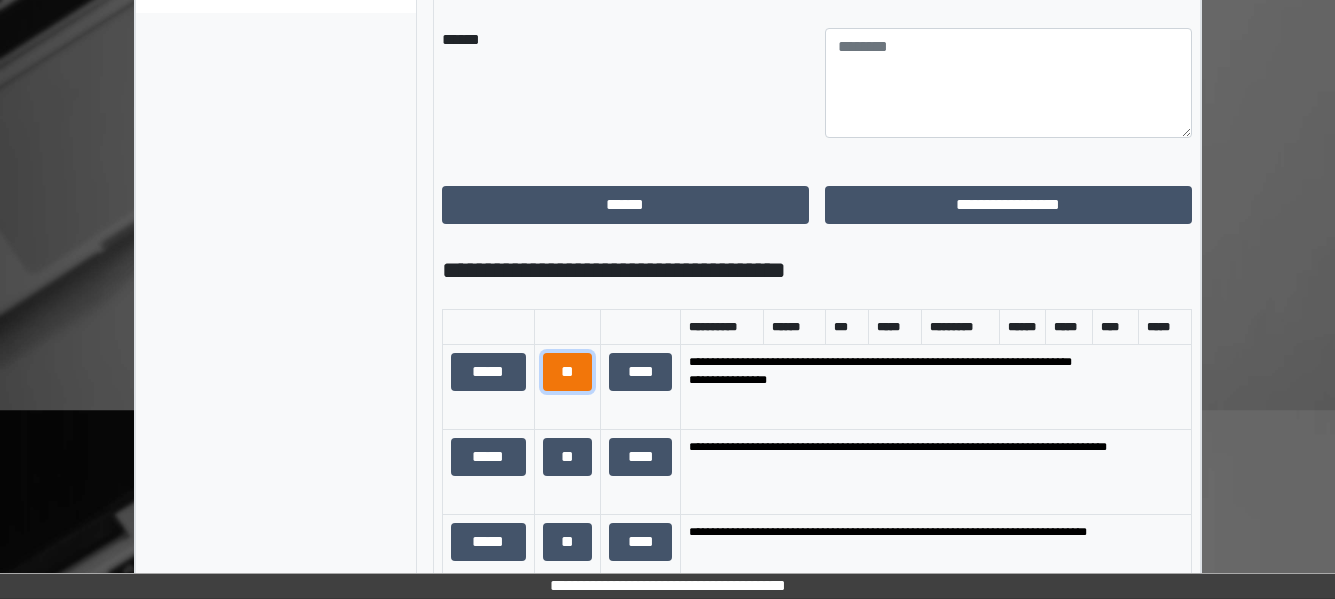 click on "**" at bounding box center (568, 372) 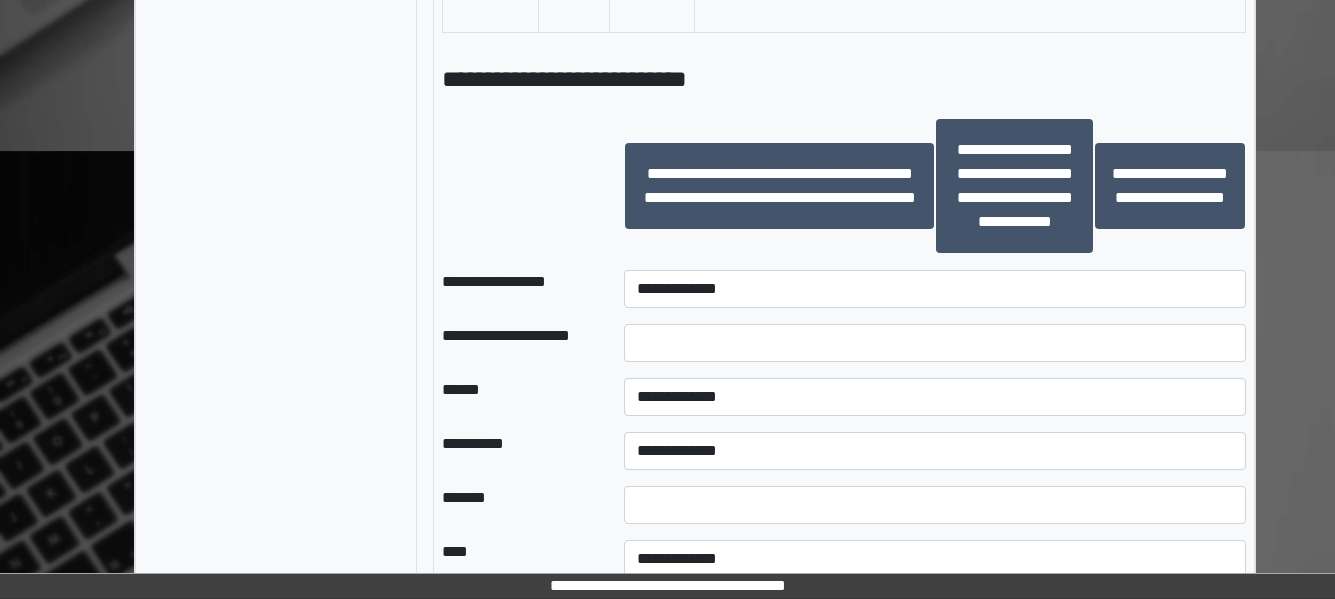 scroll, scrollTop: 2281, scrollLeft: 0, axis: vertical 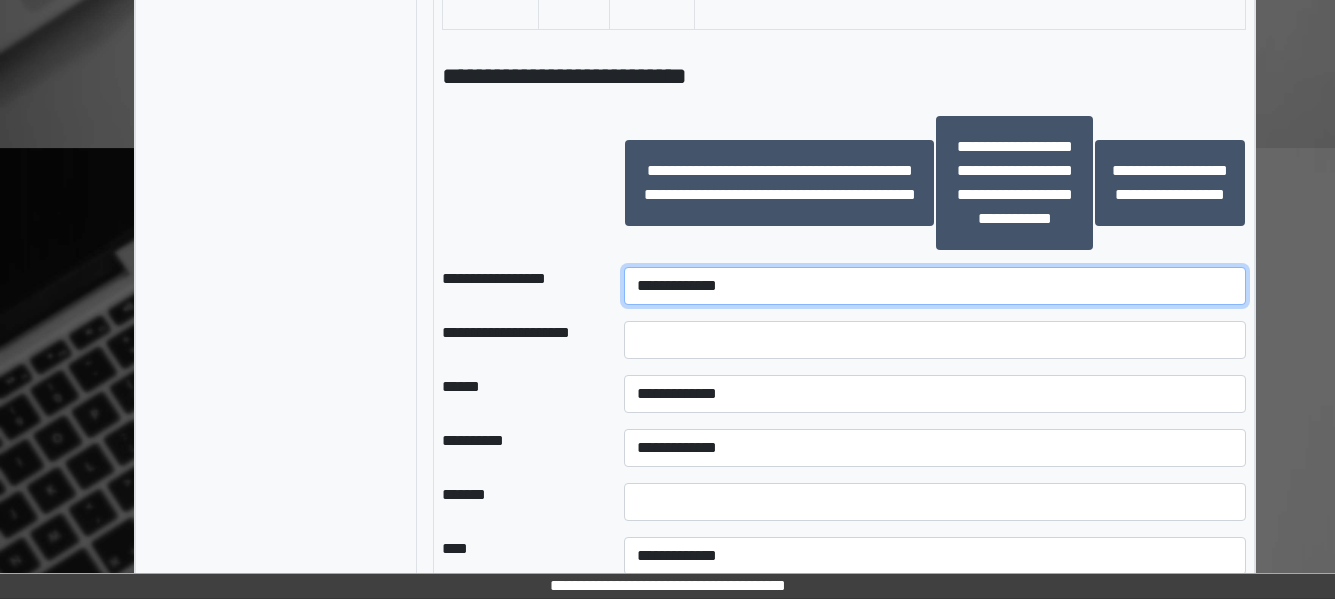 click on "**********" at bounding box center [935, 286] 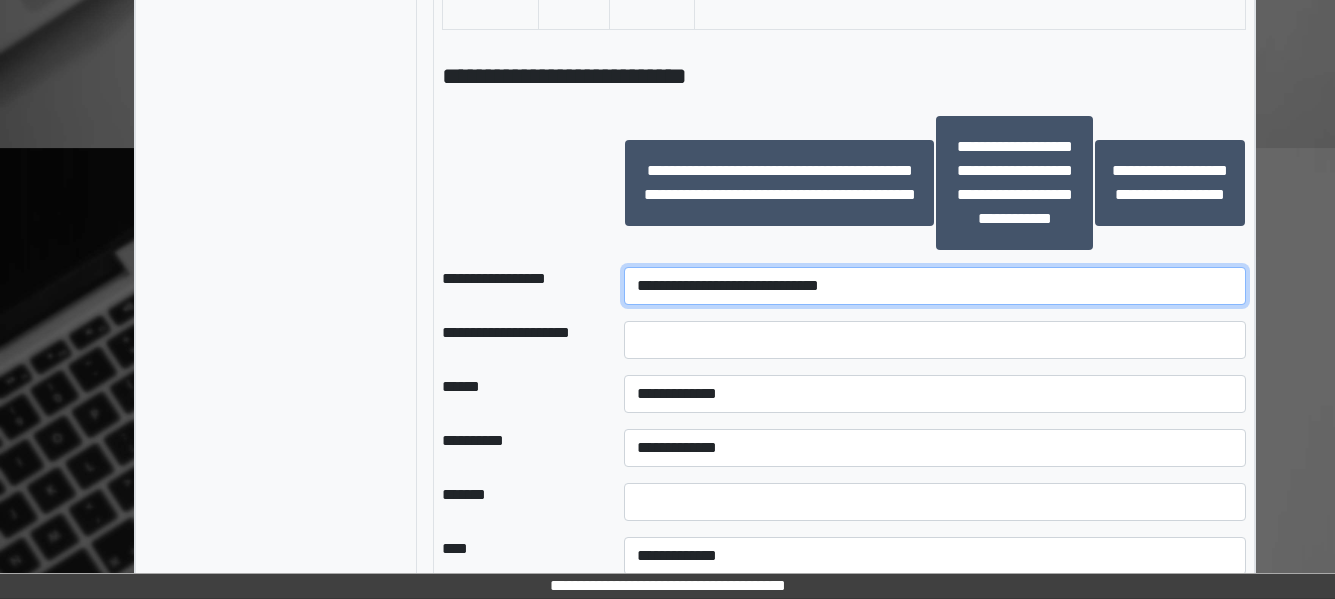 click on "**********" at bounding box center (935, 286) 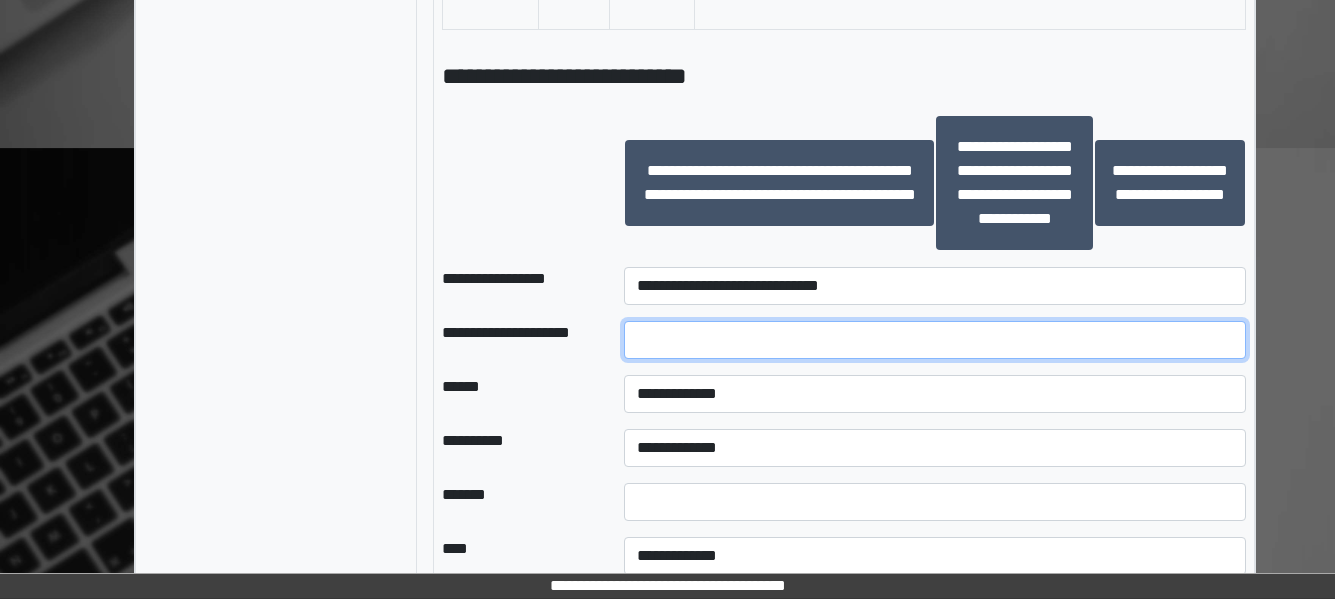 click at bounding box center [935, 340] 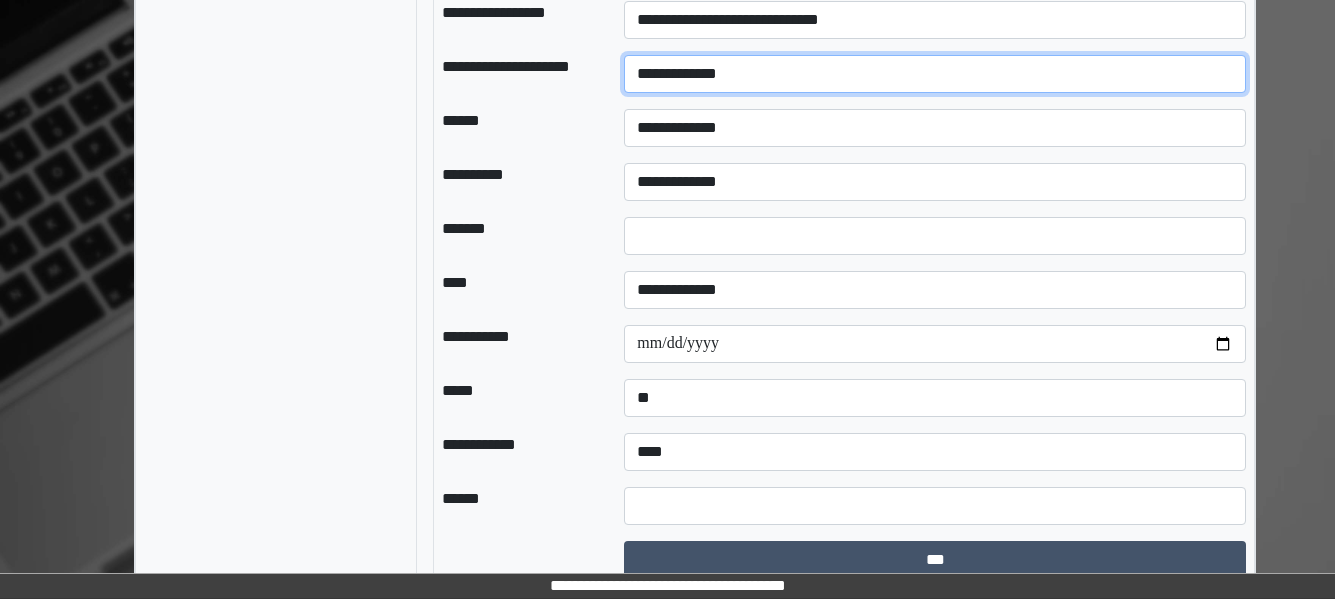 scroll, scrollTop: 2550, scrollLeft: 0, axis: vertical 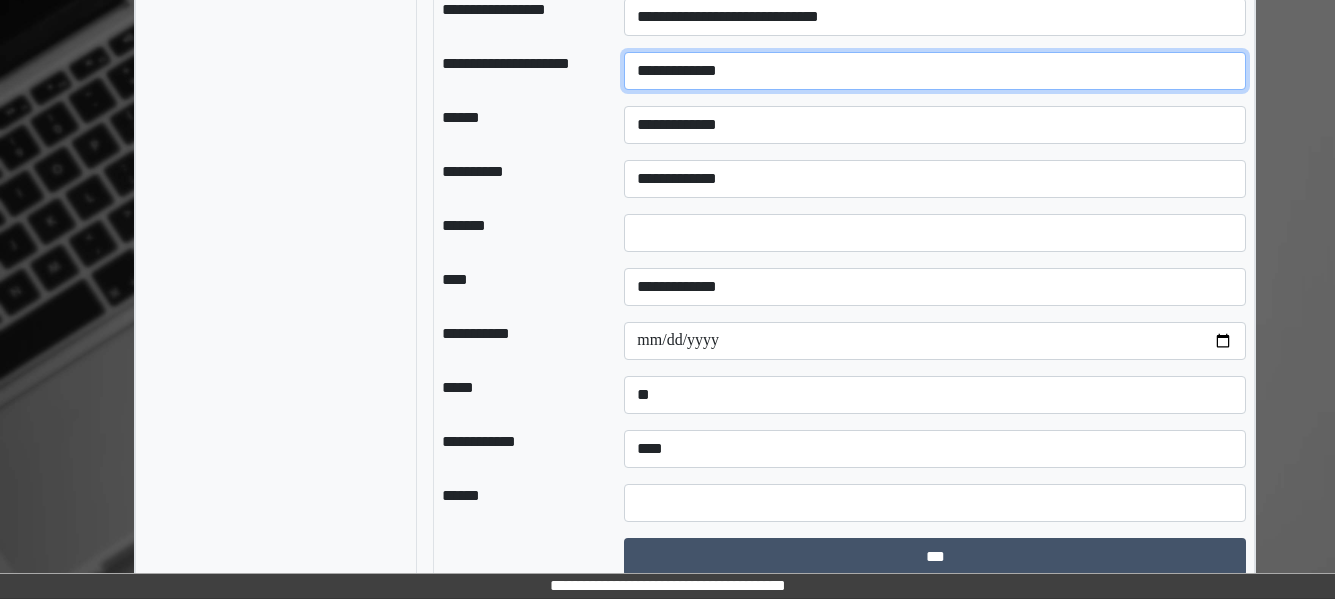 type on "**********" 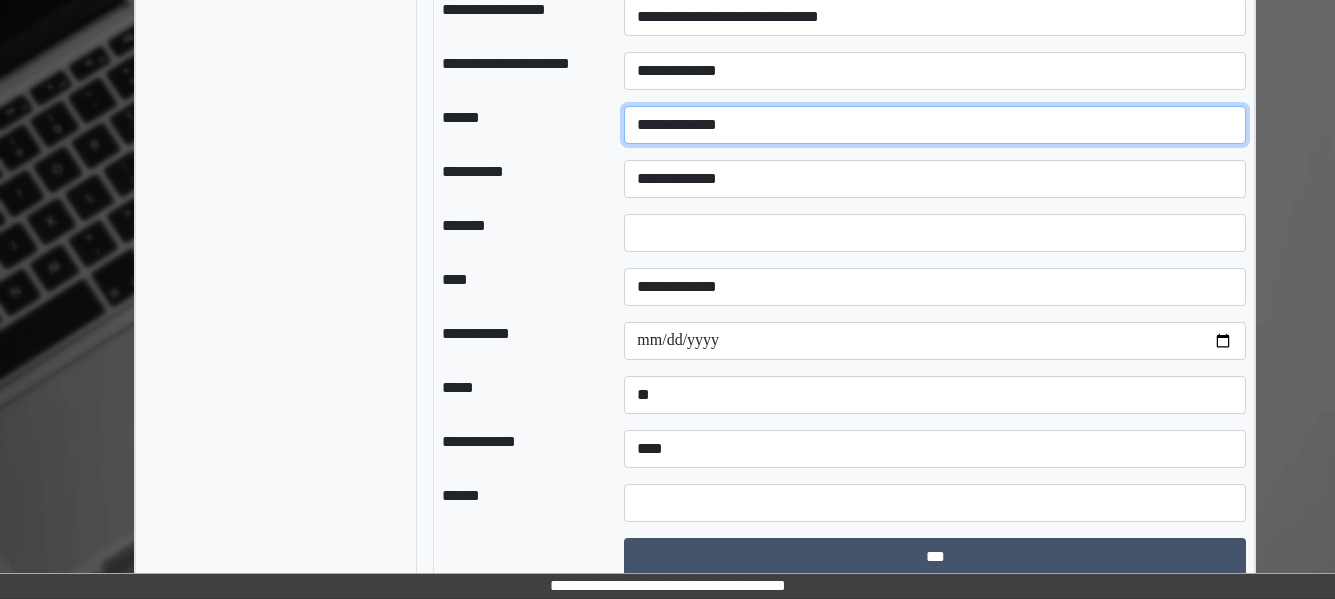 click on "**********" at bounding box center (935, 125) 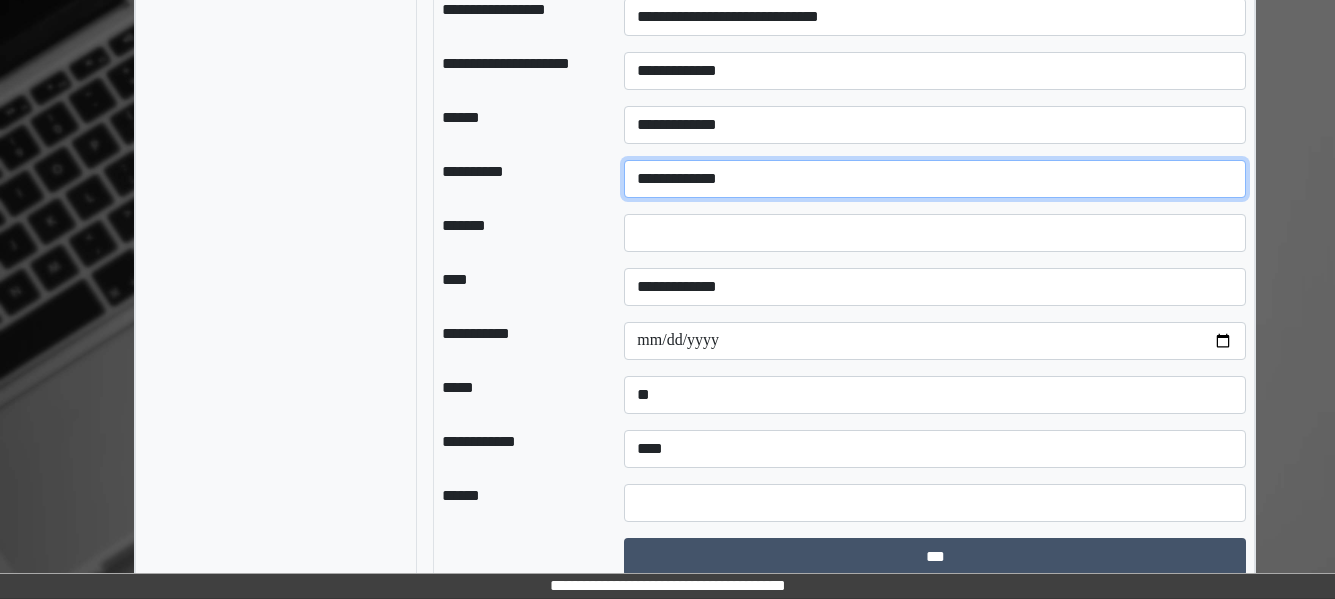 click on "**********" at bounding box center [935, 179] 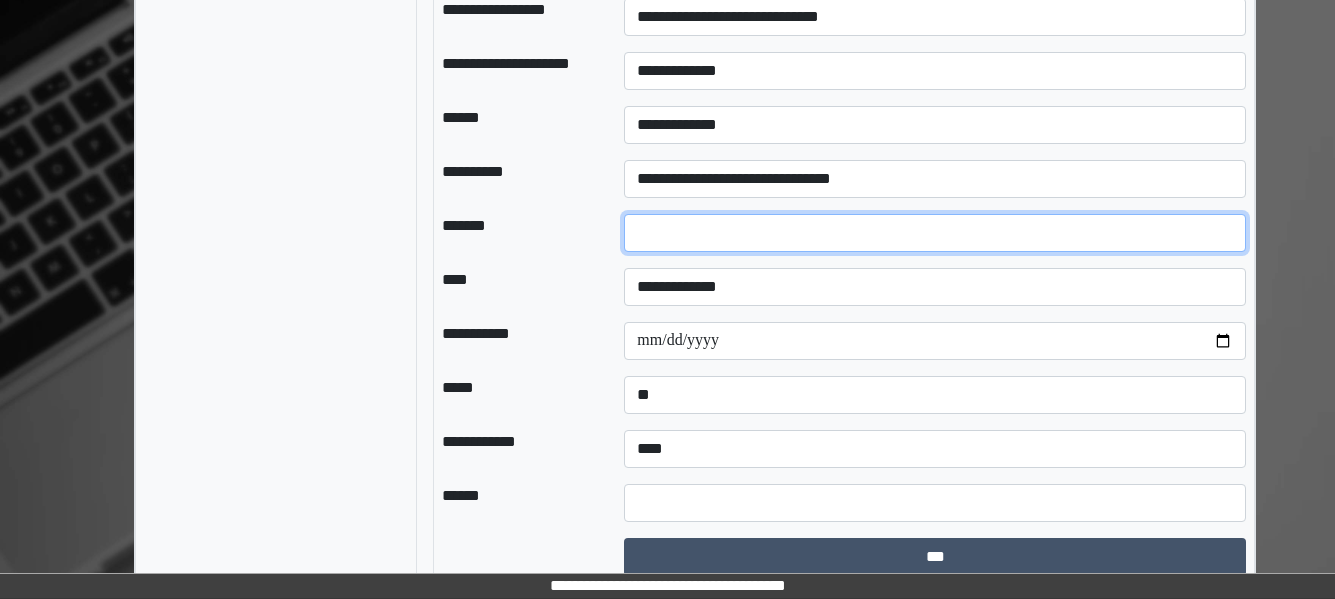click at bounding box center [935, 233] 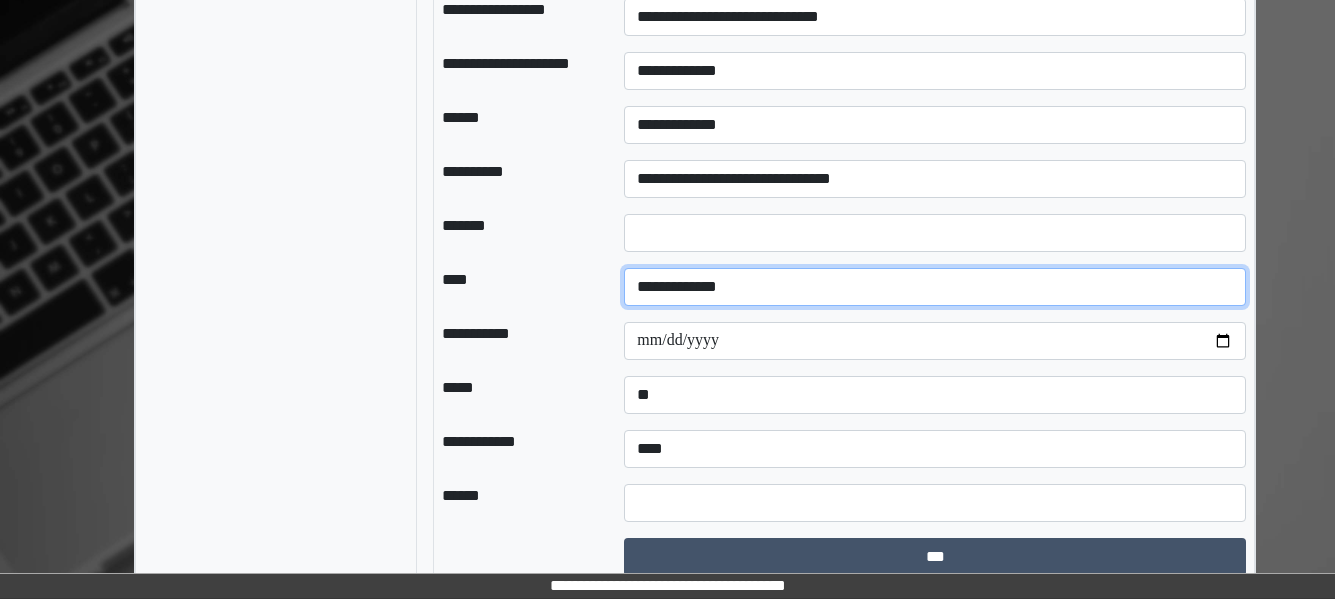 click on "**********" at bounding box center [935, 287] 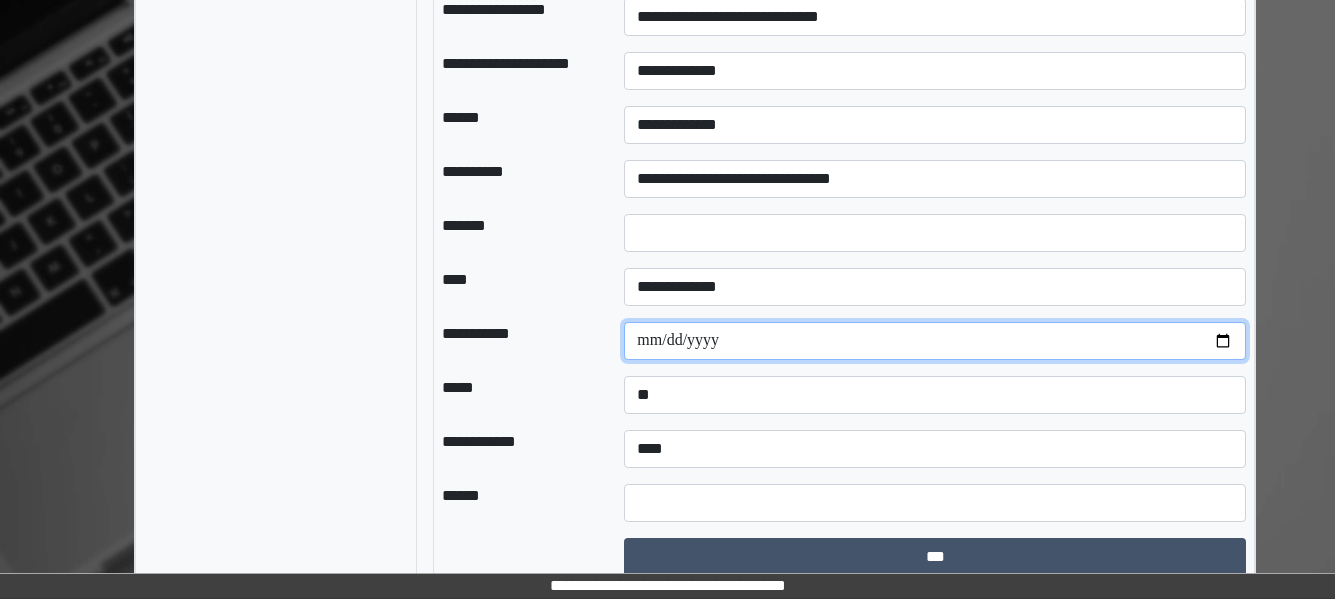 click at bounding box center [935, 341] 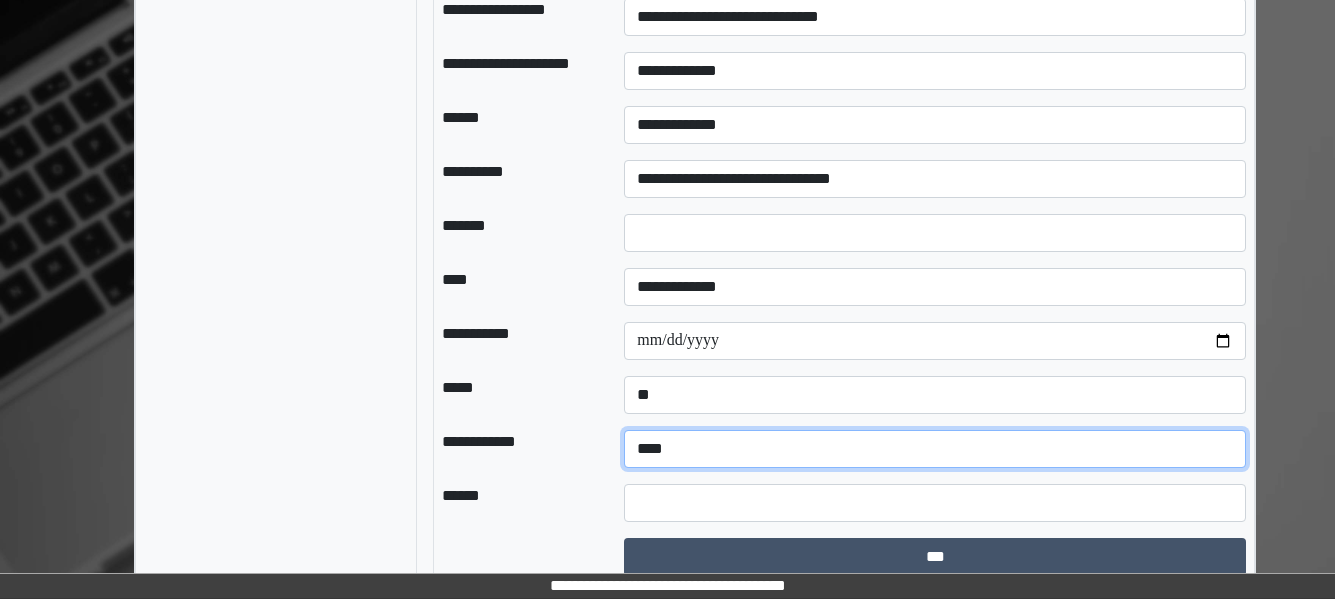 drag, startPoint x: 742, startPoint y: 499, endPoint x: 768, endPoint y: 451, distance: 54.589375 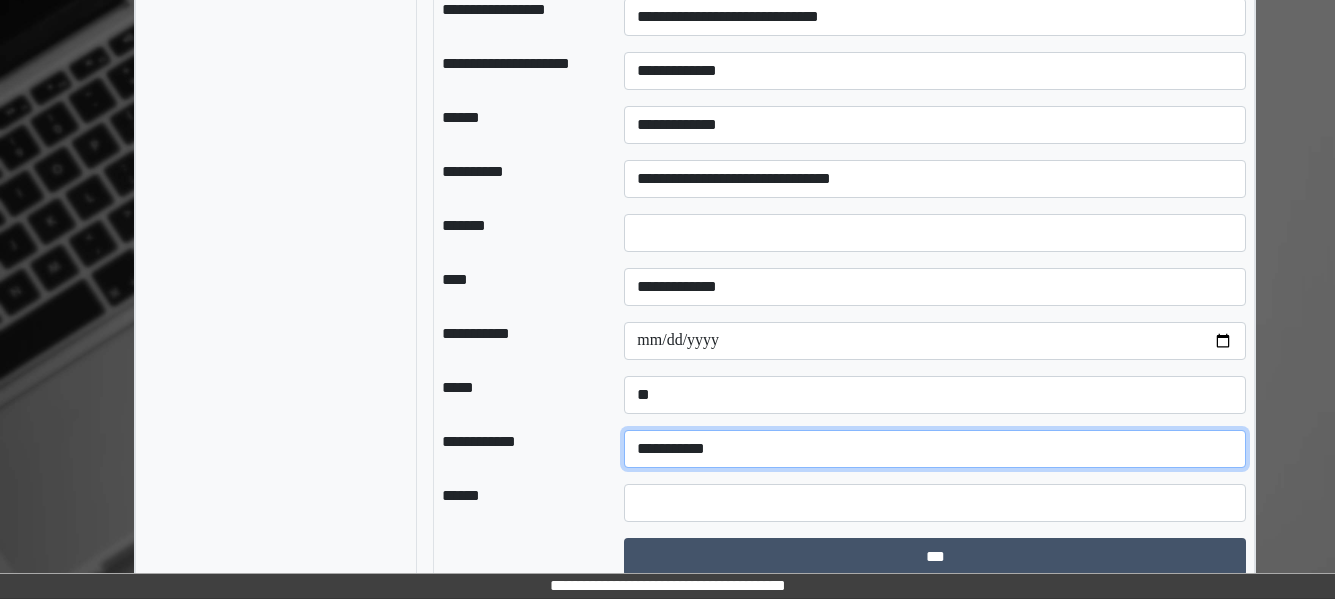 scroll, scrollTop: 2625, scrollLeft: 0, axis: vertical 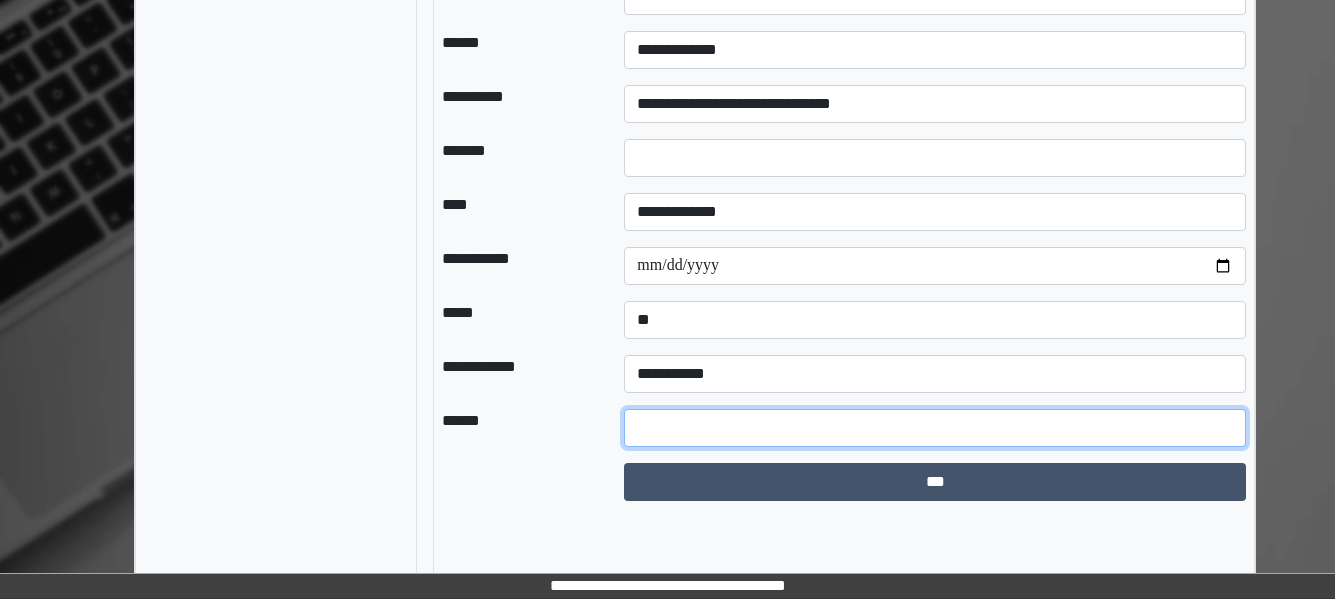 click at bounding box center (935, 428) 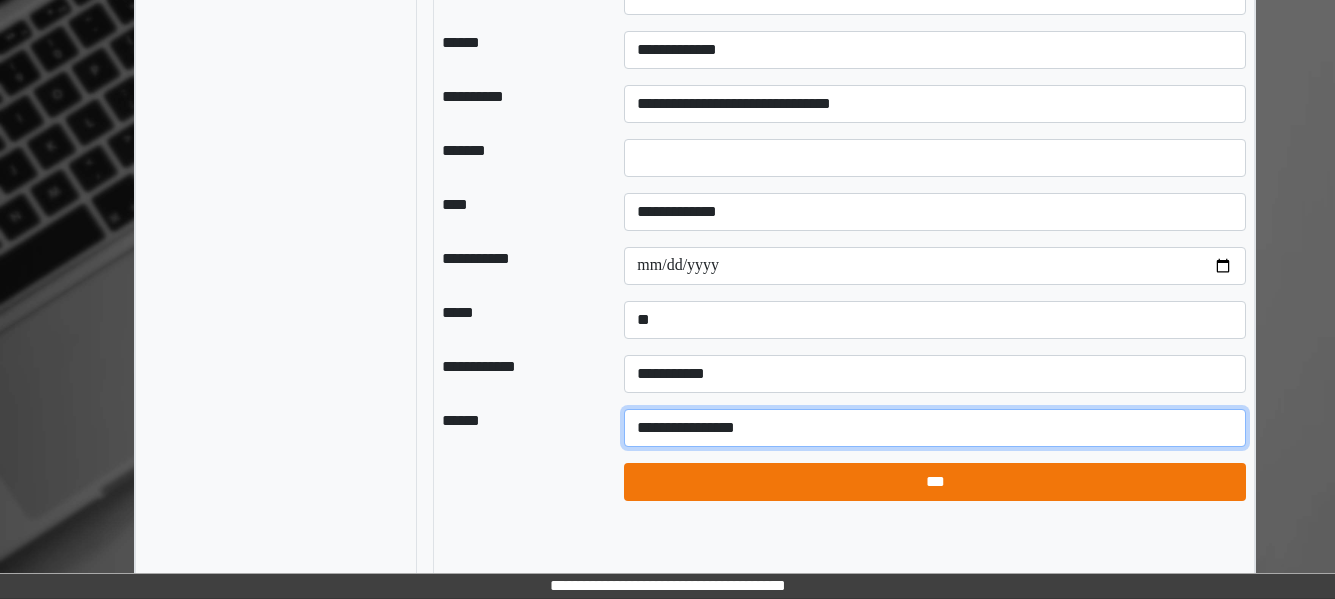 type on "**********" 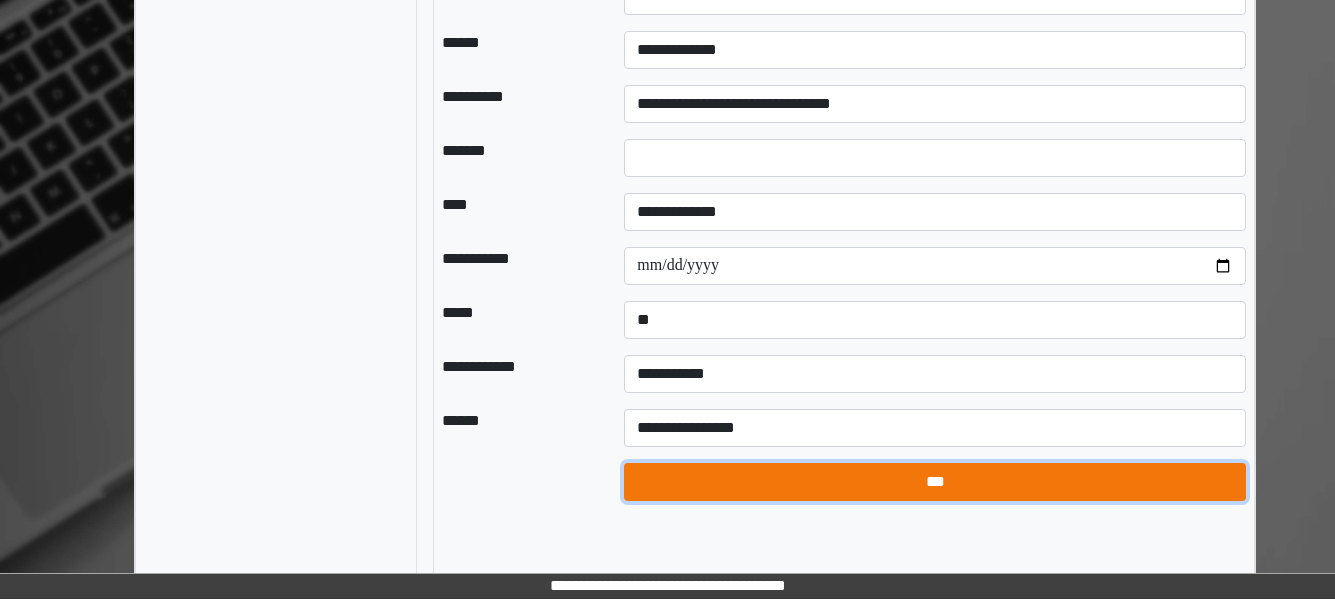click on "***" at bounding box center (935, 482) 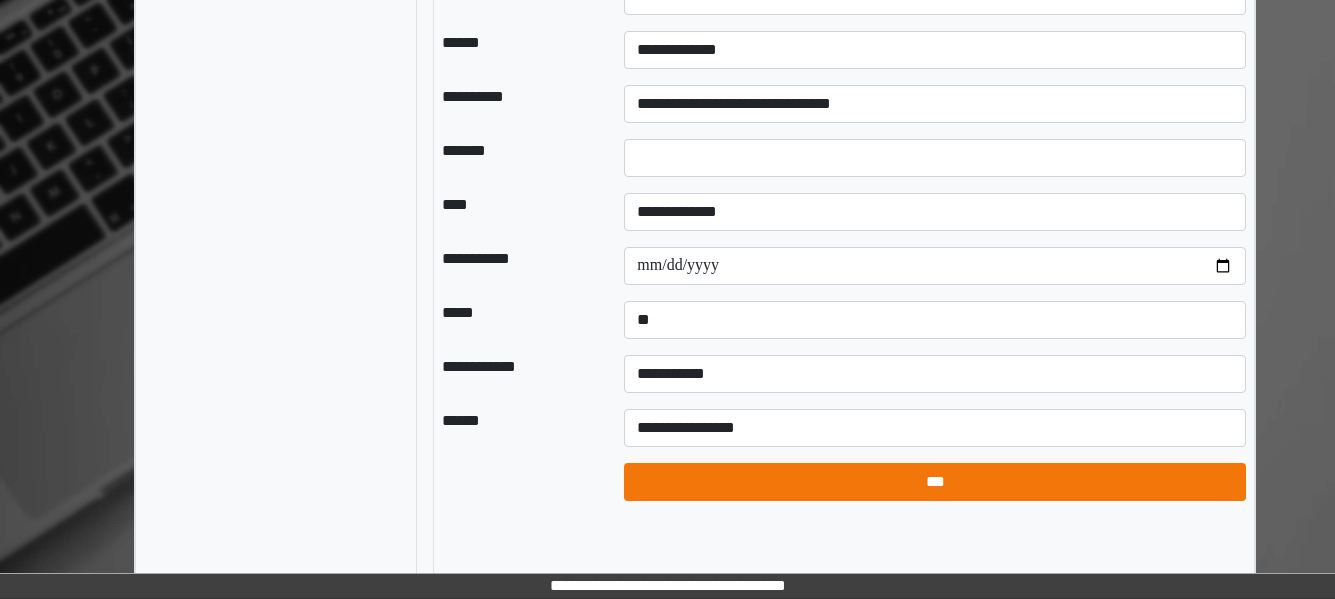 select on "*" 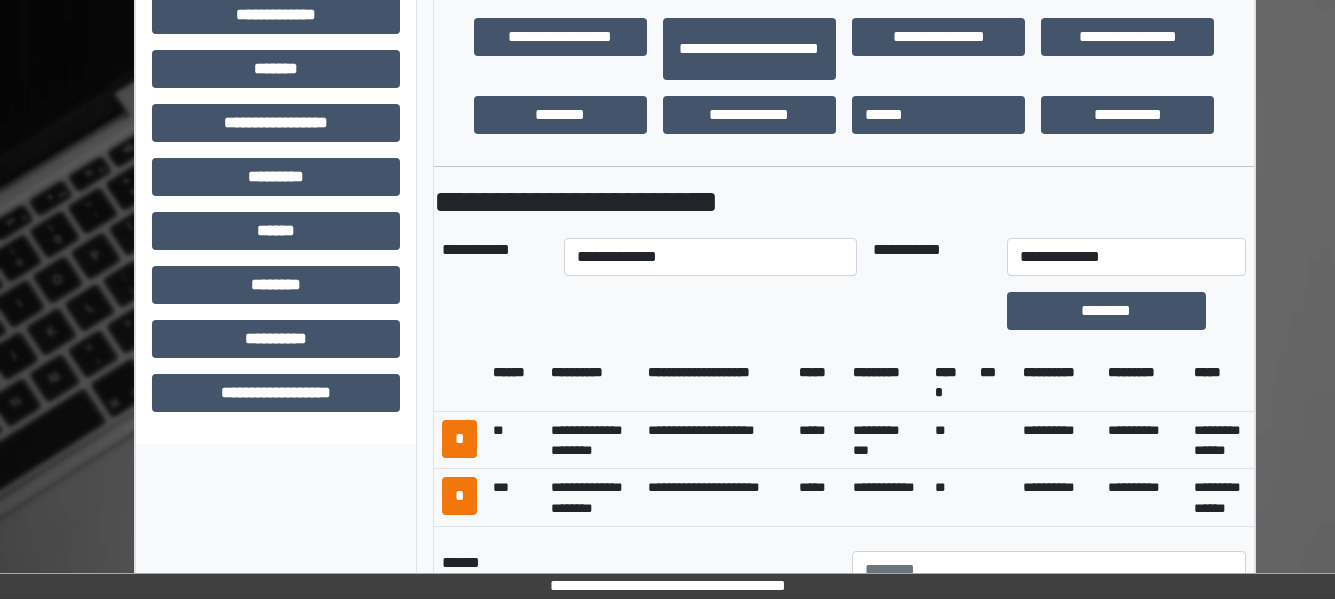 scroll, scrollTop: 765, scrollLeft: 0, axis: vertical 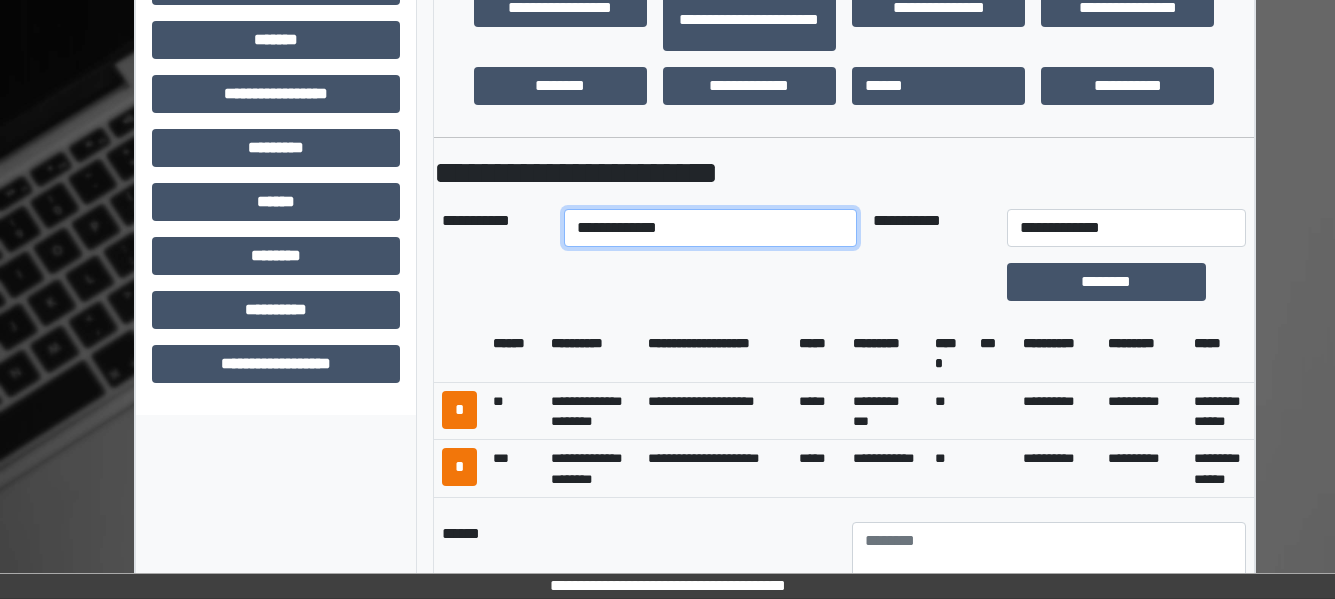 click on "**********" at bounding box center [710, 228] 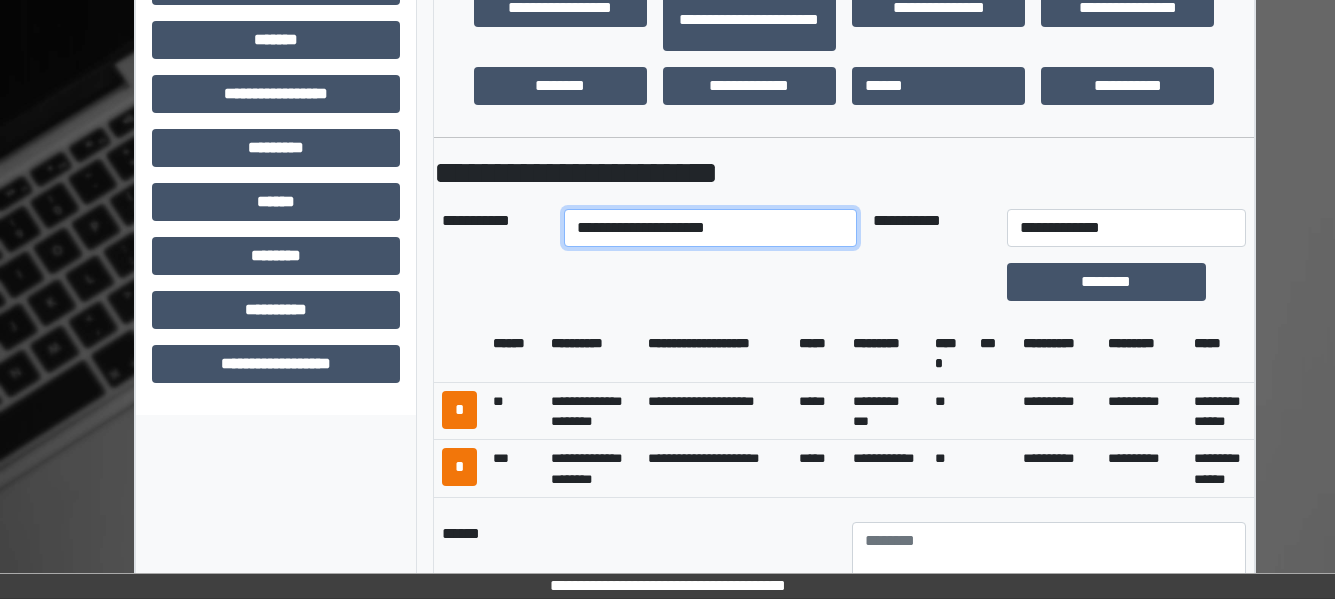 click on "**********" at bounding box center (710, 228) 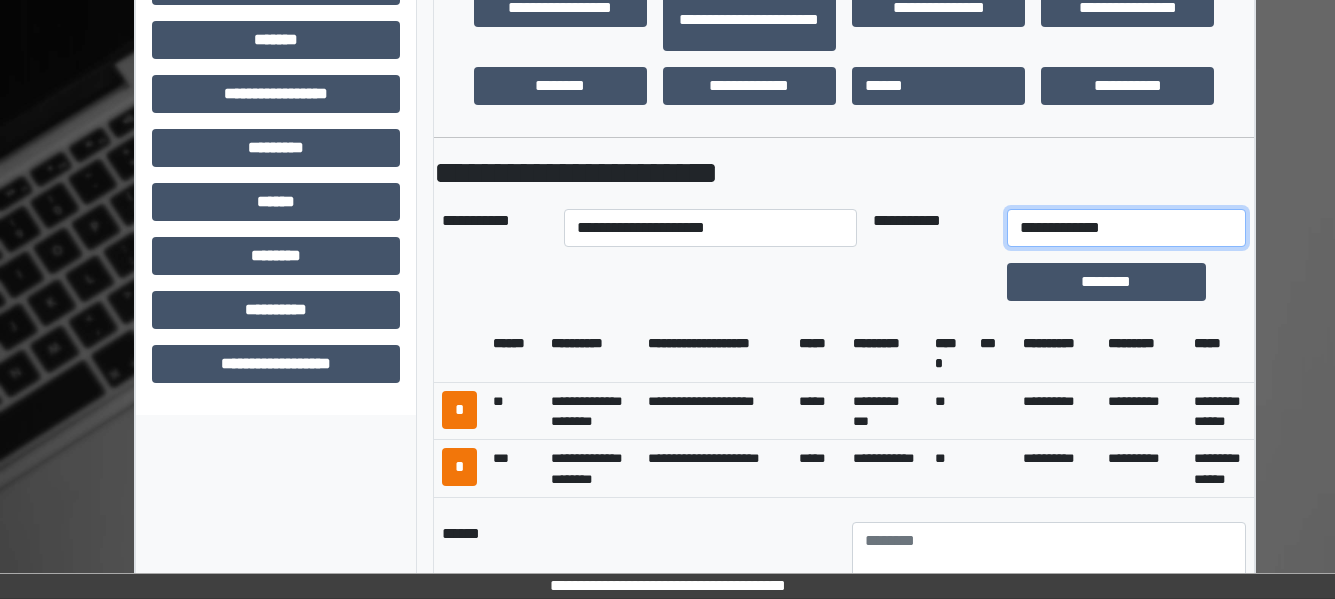 click on "**********" at bounding box center (1126, 228) 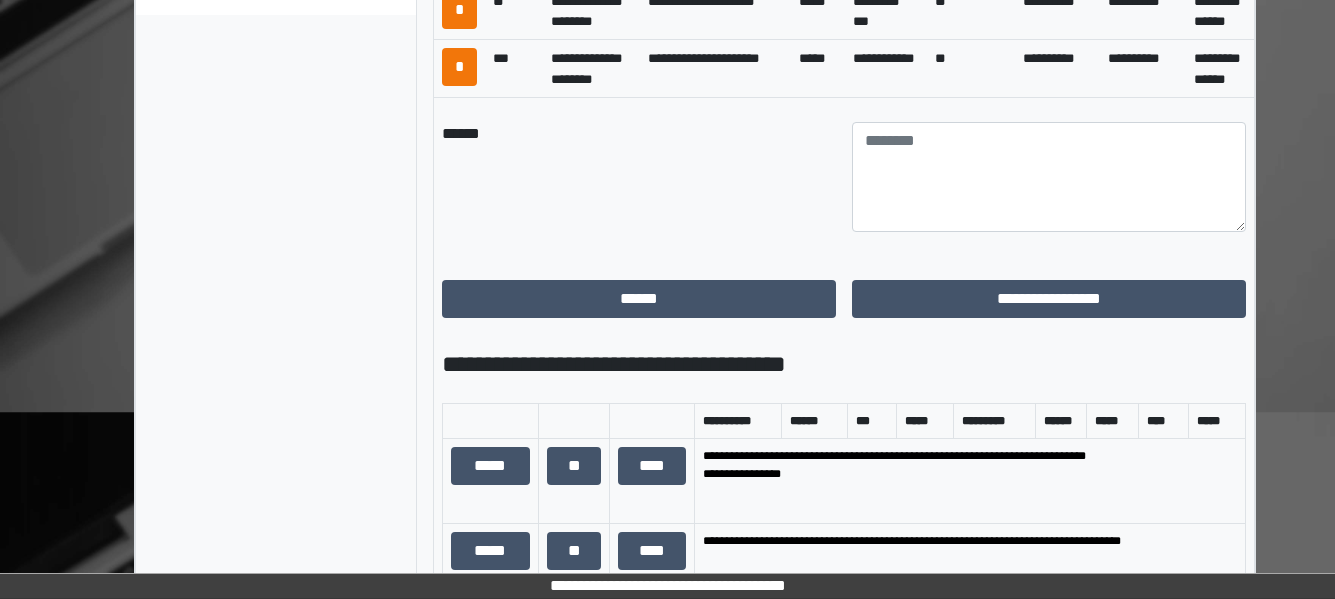 scroll, scrollTop: 1166, scrollLeft: 0, axis: vertical 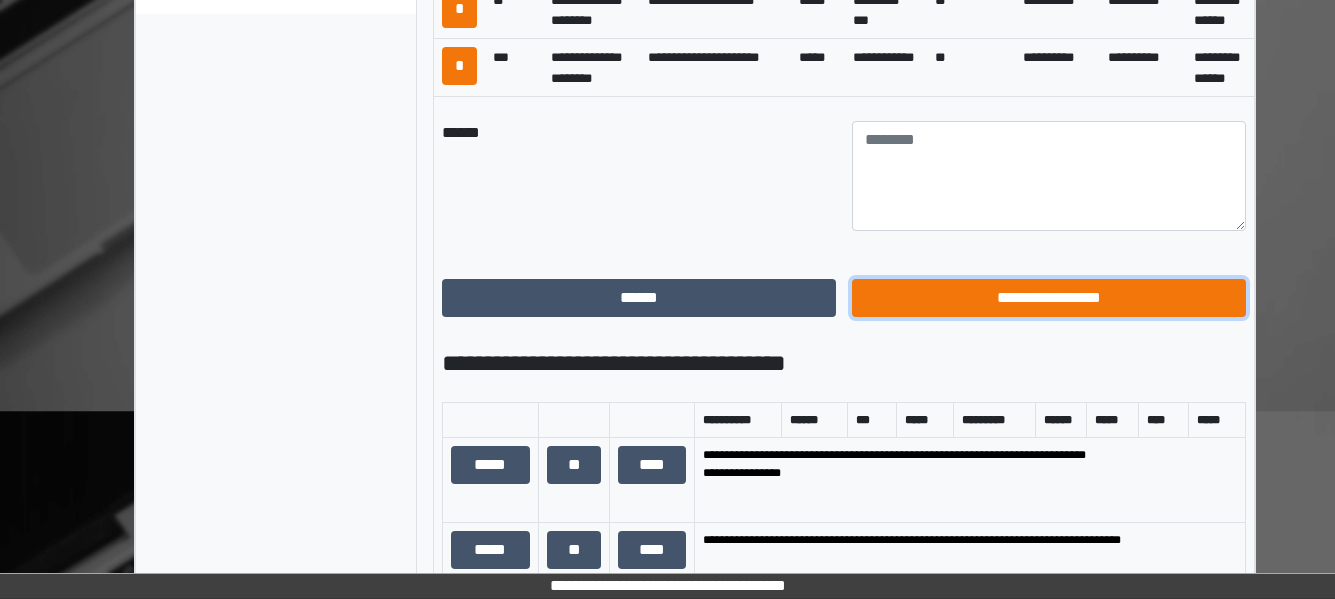 click on "**********" at bounding box center (1049, 298) 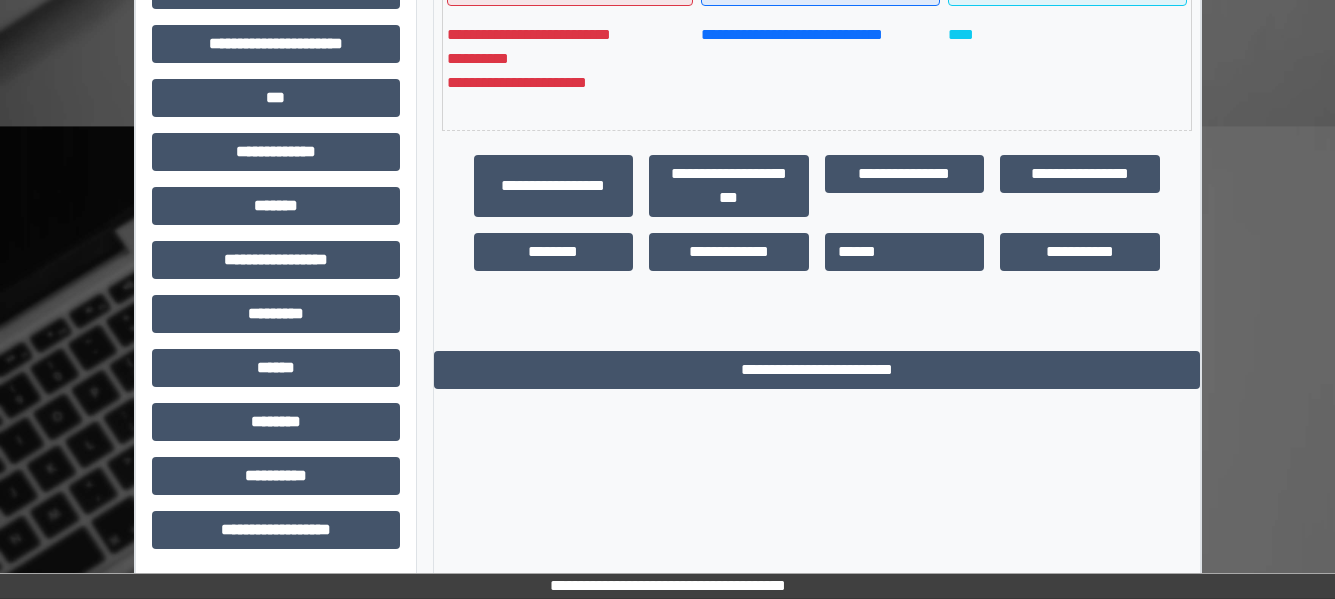 scroll, scrollTop: 599, scrollLeft: 0, axis: vertical 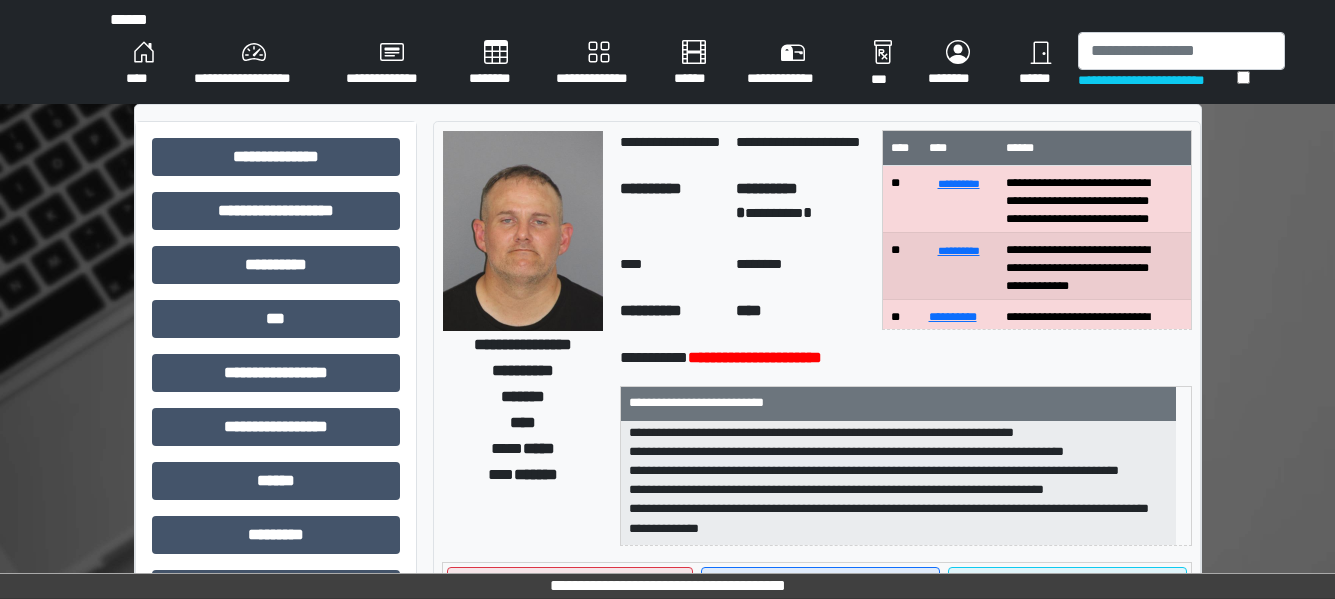 click on "****" at bounding box center (144, 64) 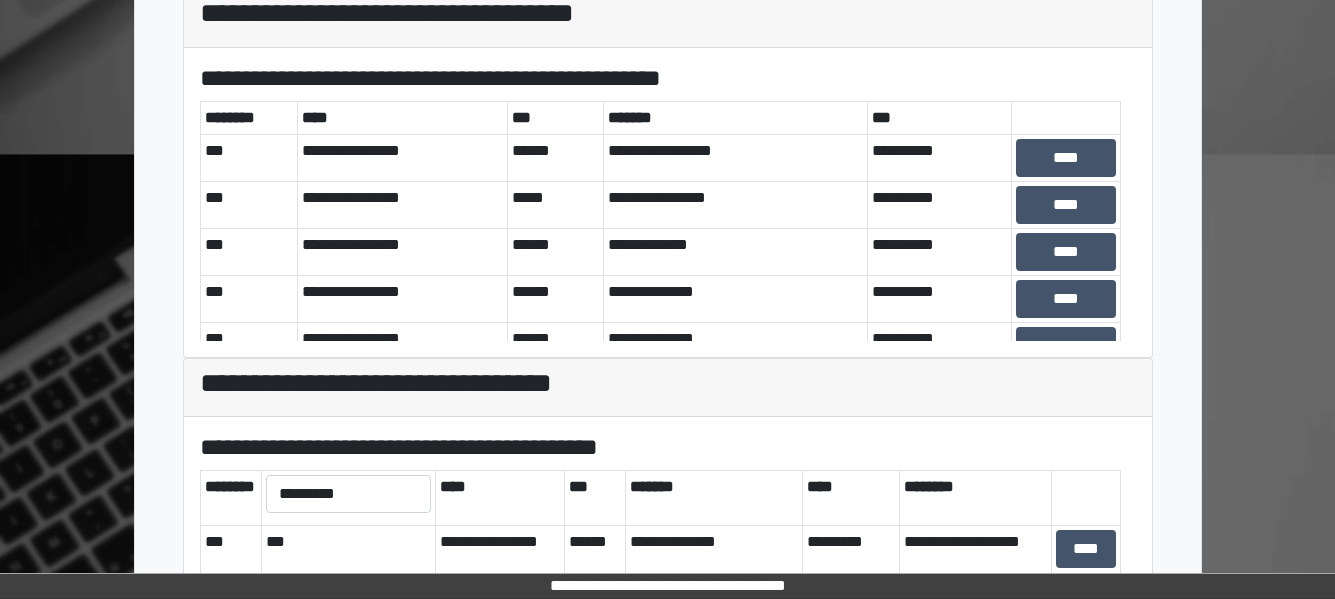 scroll, scrollTop: 573, scrollLeft: 0, axis: vertical 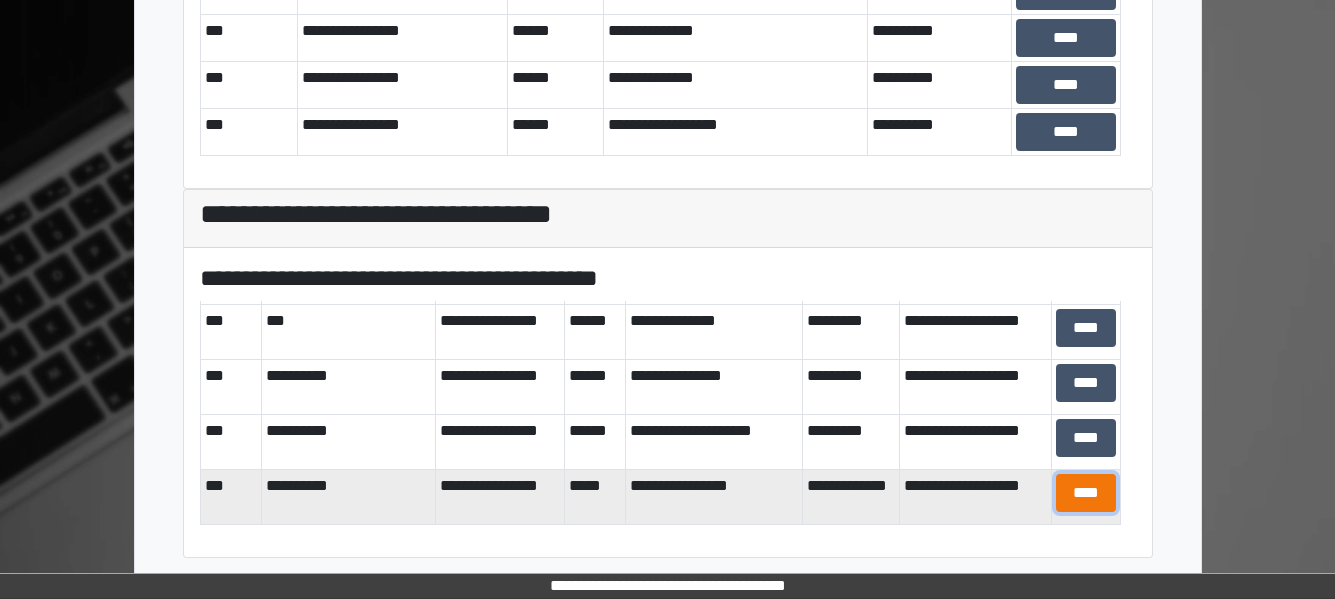 click on "****" at bounding box center [1086, 493] 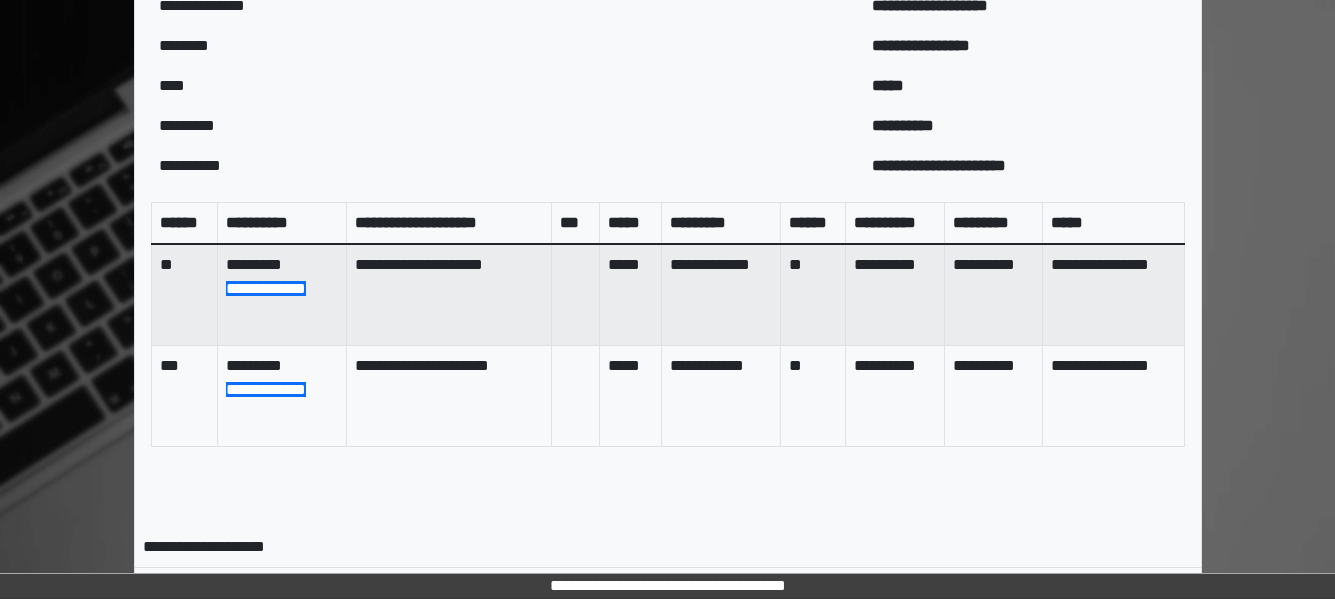scroll, scrollTop: 989, scrollLeft: 0, axis: vertical 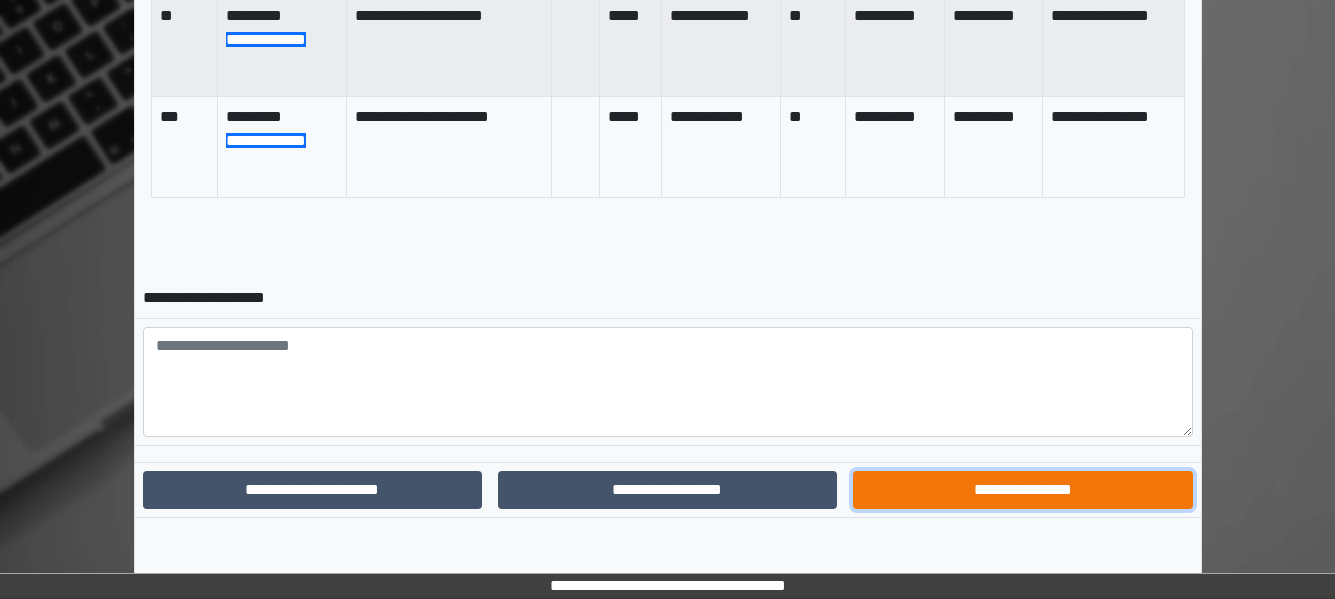 click on "**********" at bounding box center (1022, 490) 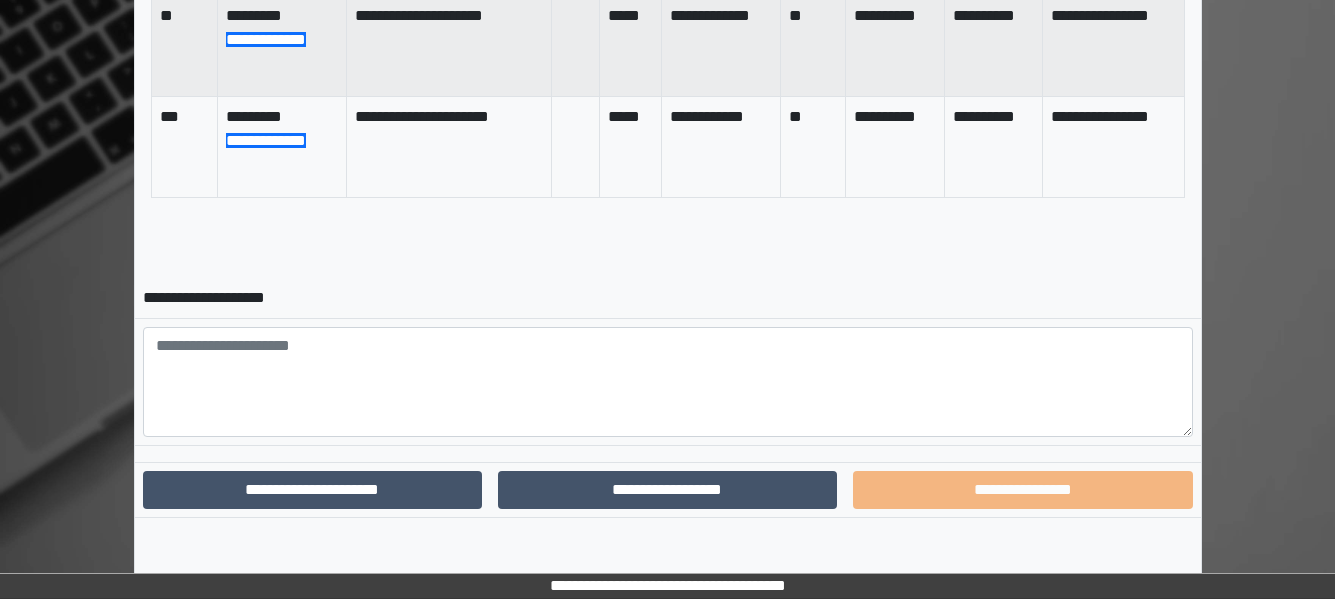 scroll, scrollTop: 886, scrollLeft: 0, axis: vertical 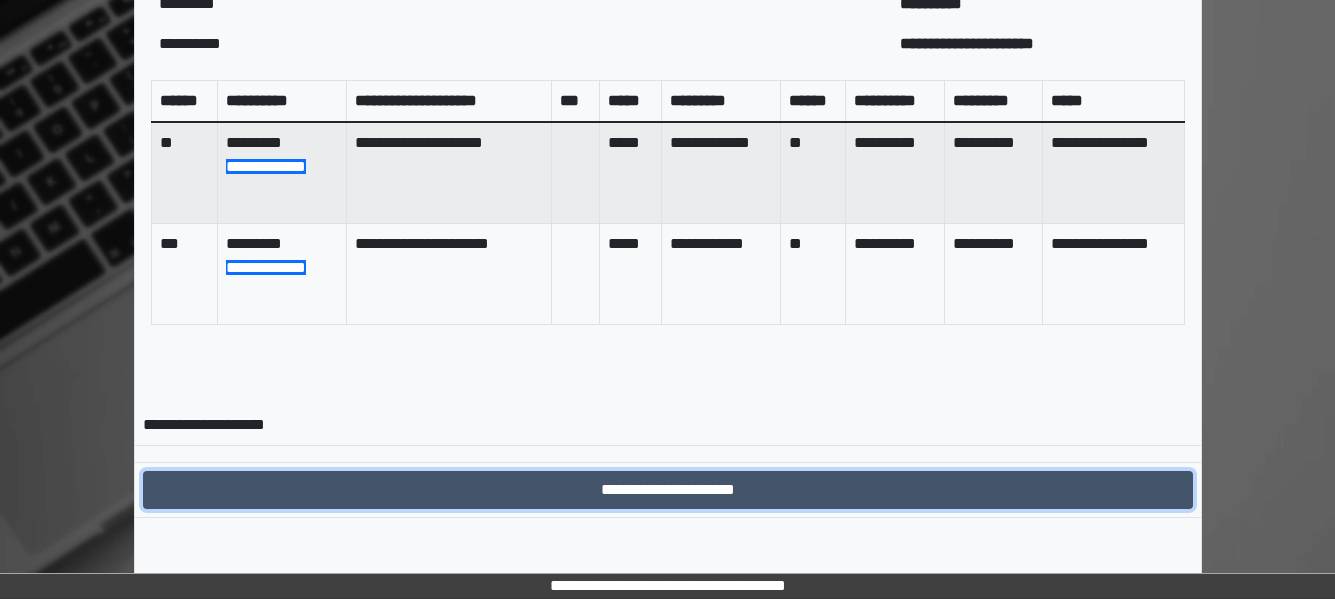 click on "**********" at bounding box center [668, 490] 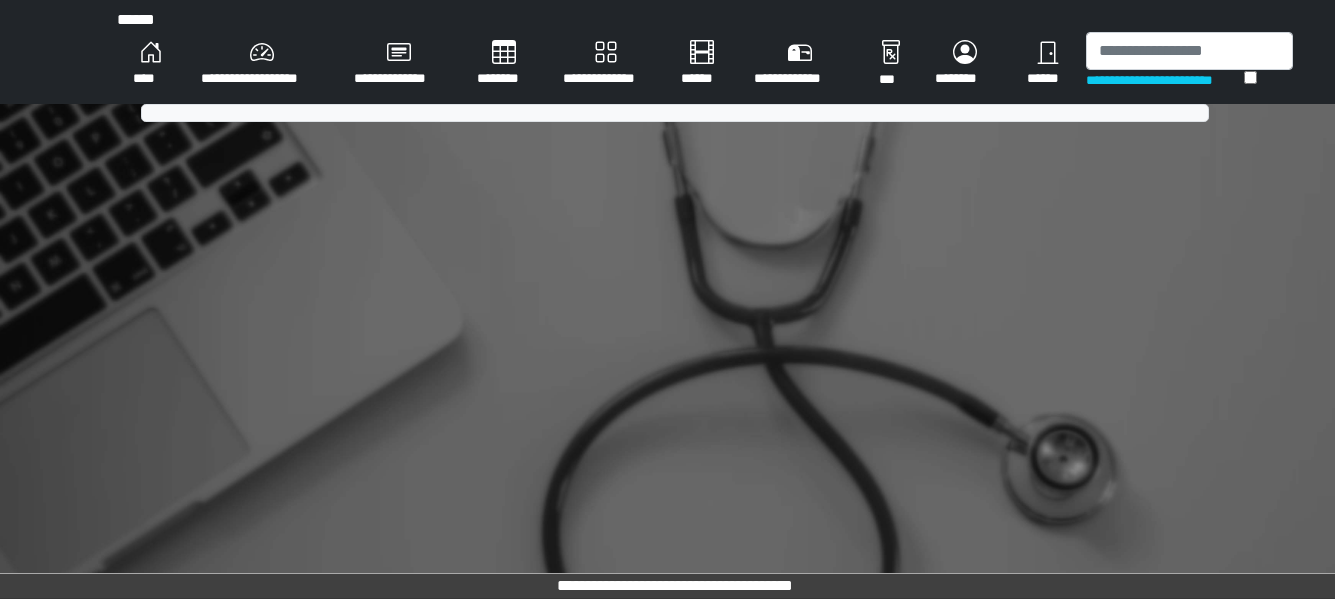 scroll, scrollTop: 0, scrollLeft: 0, axis: both 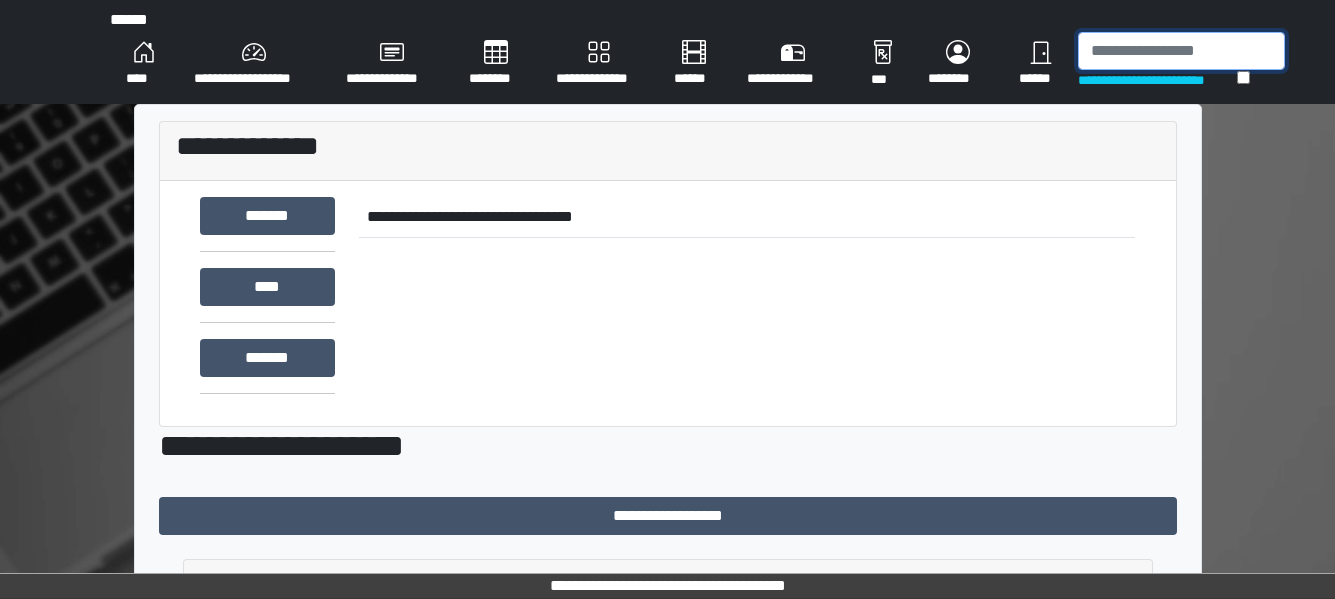 click at bounding box center (1181, 51) 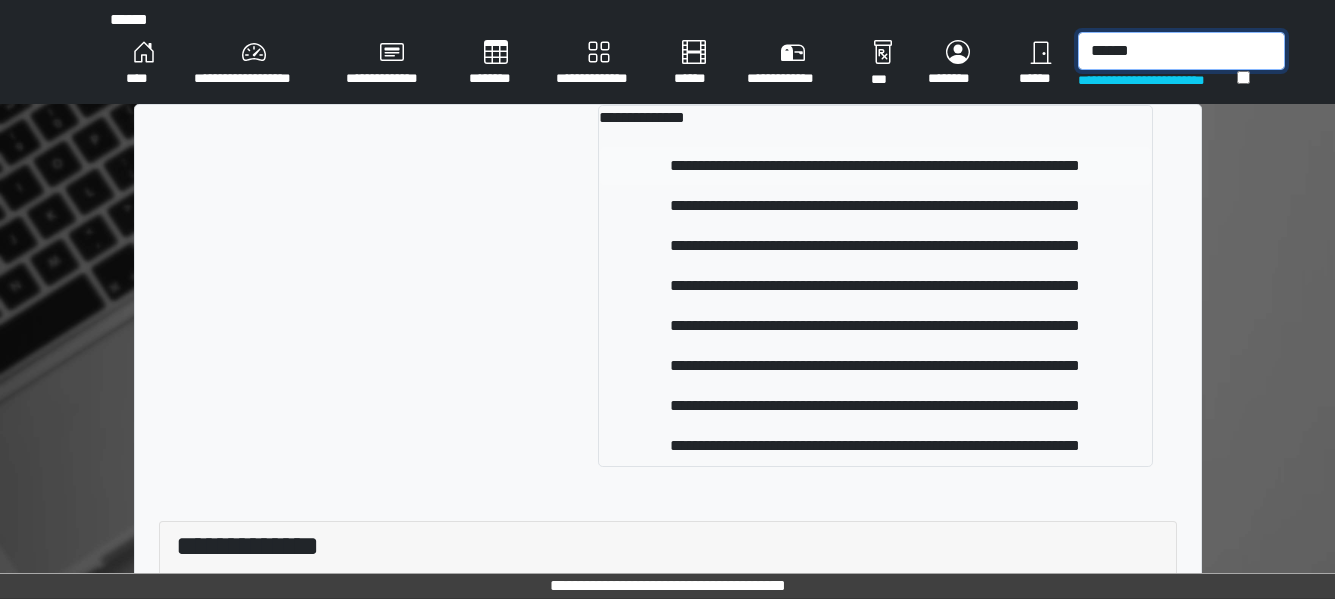 type on "******" 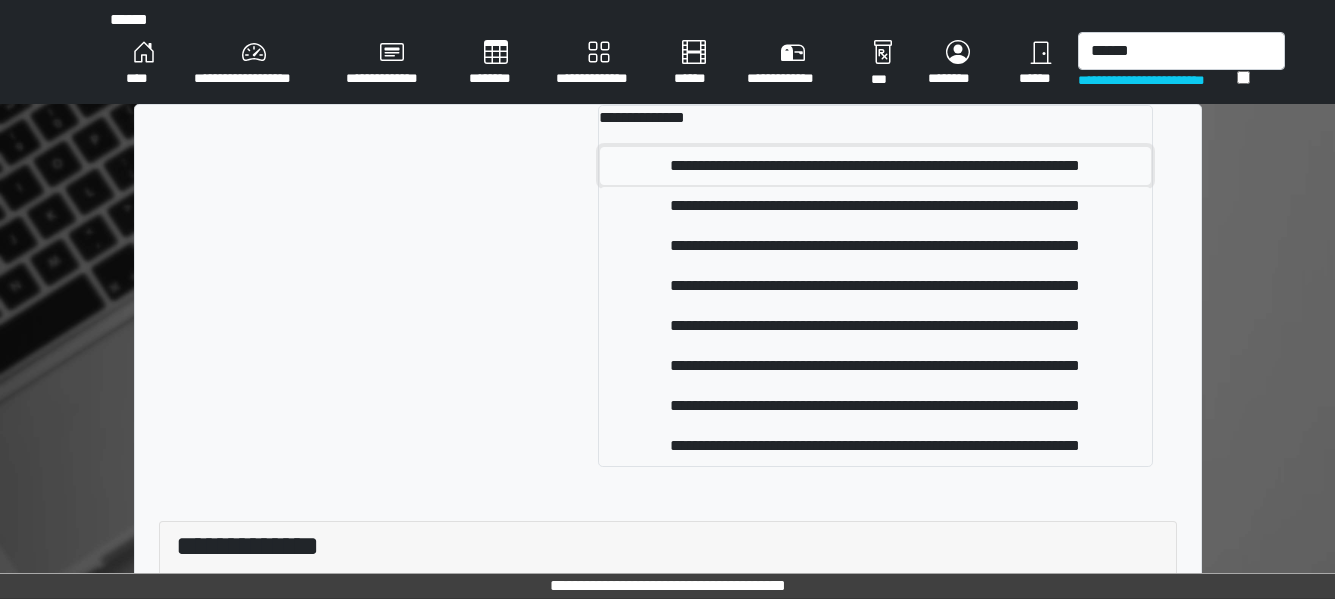 click on "**********" at bounding box center [875, 166] 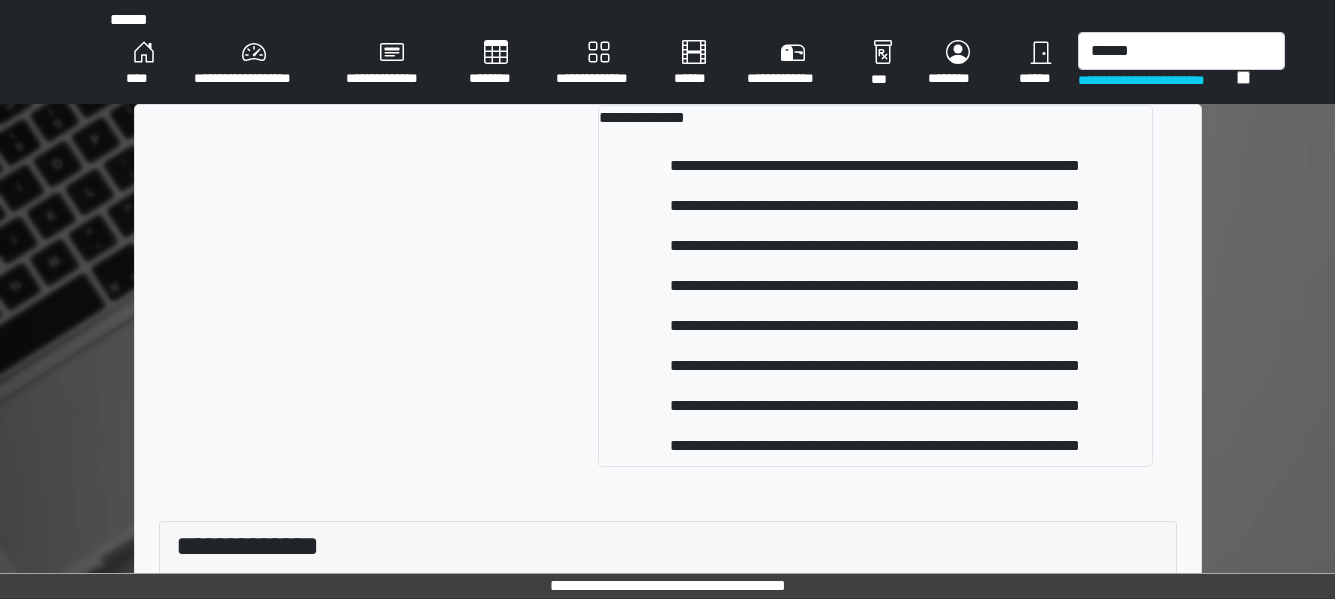 type 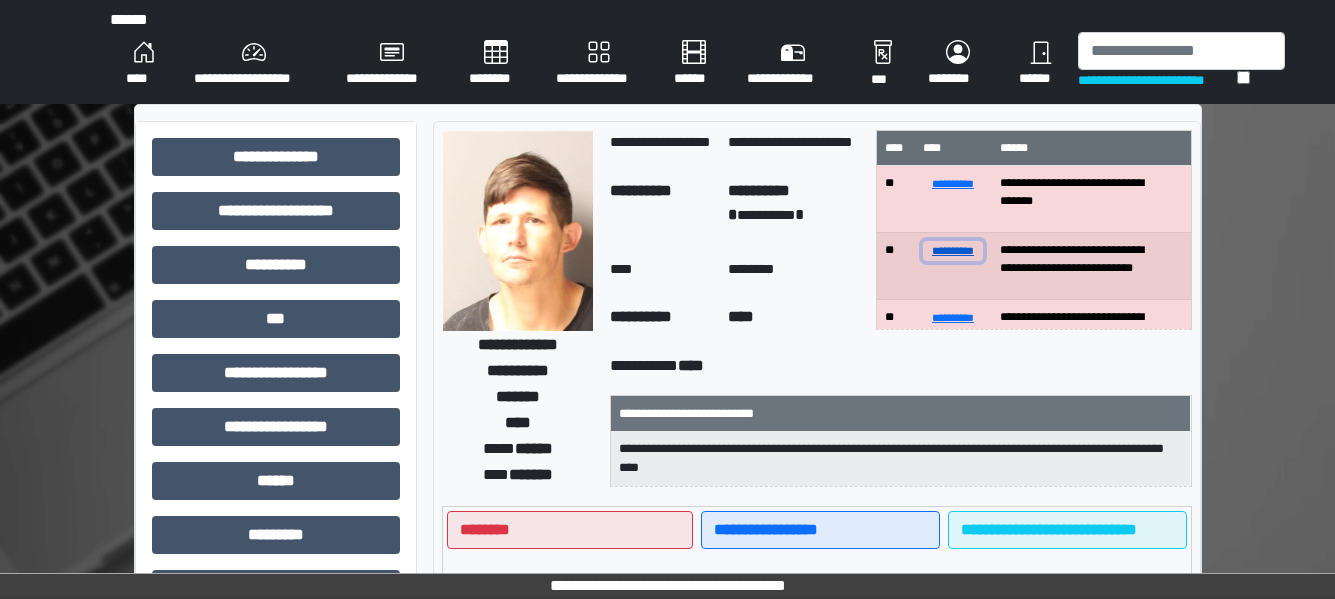 click on "**********" at bounding box center [953, 250] 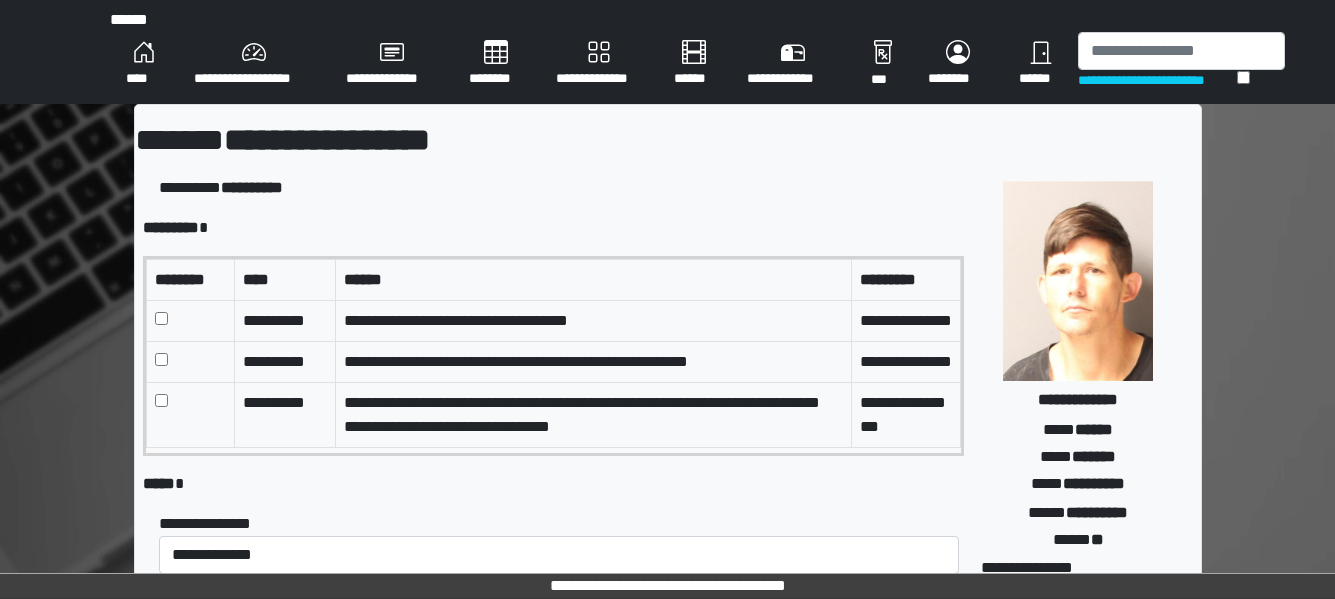 scroll, scrollTop: 59, scrollLeft: 0, axis: vertical 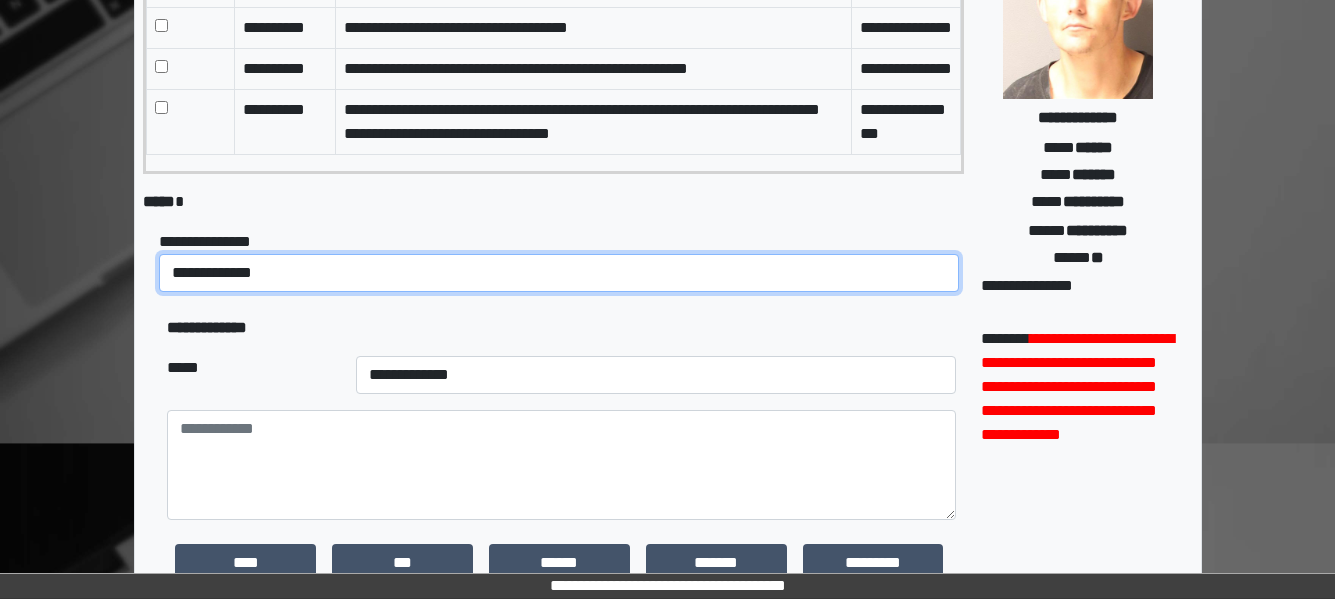 click on "**********" at bounding box center (559, 273) 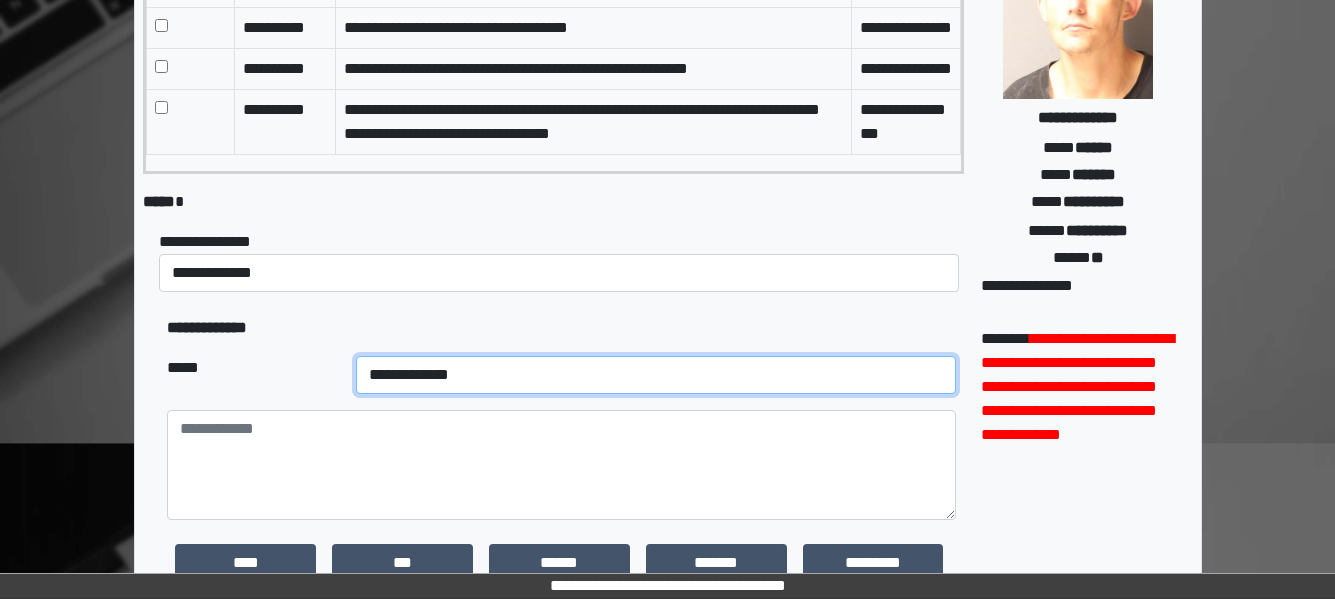 click on "**********" at bounding box center (655, 375) 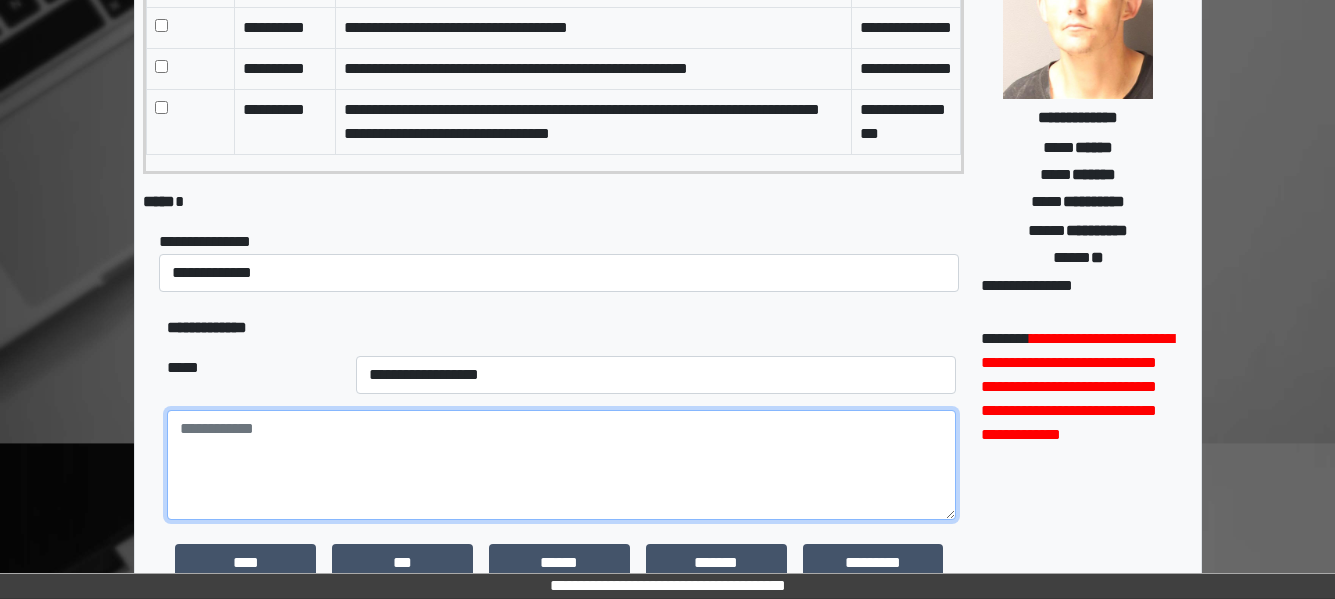 click at bounding box center (561, 465) 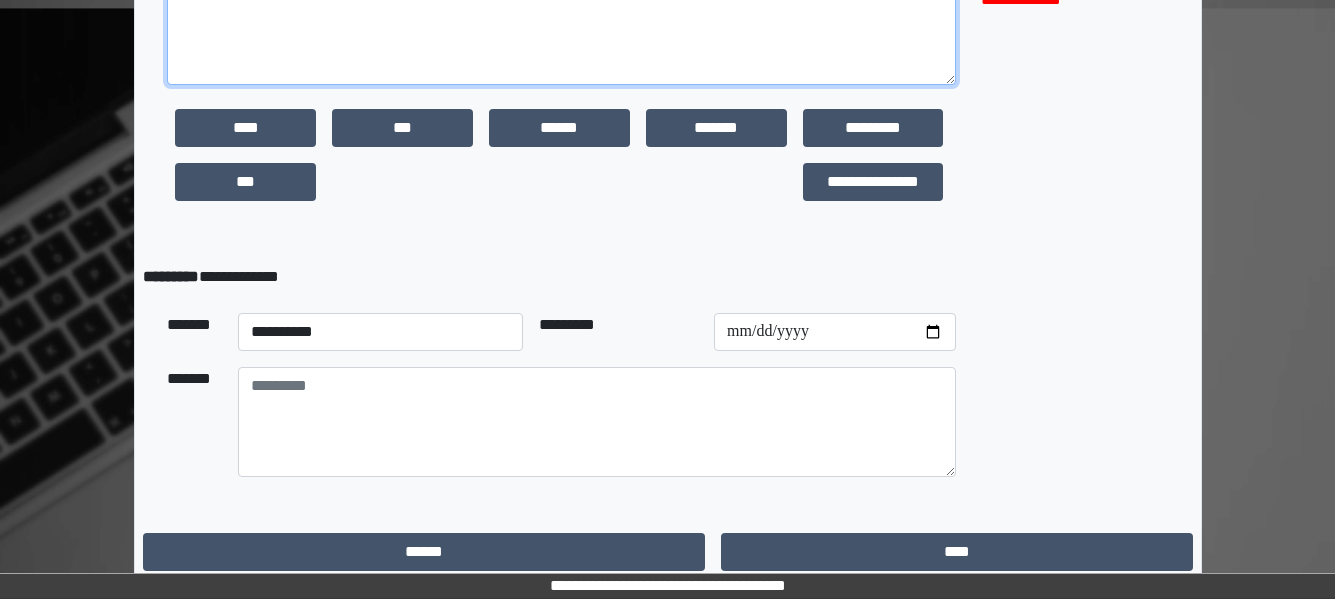 scroll, scrollTop: 718, scrollLeft: 0, axis: vertical 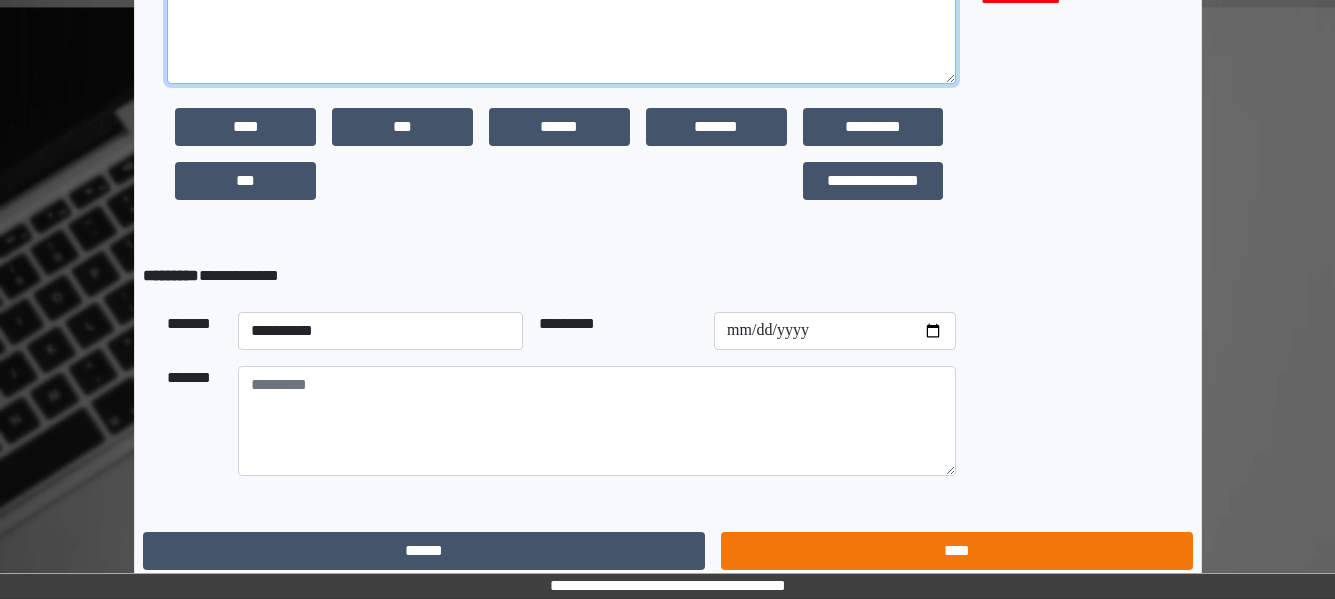 type on "**********" 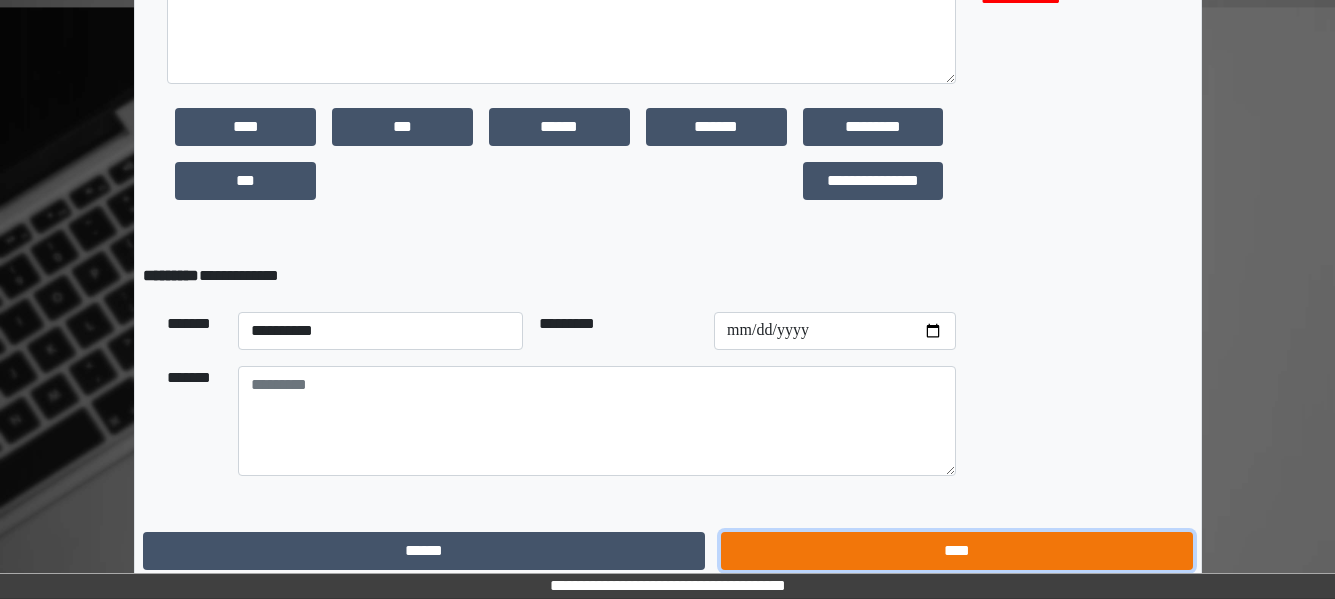 click on "****" at bounding box center [956, 551] 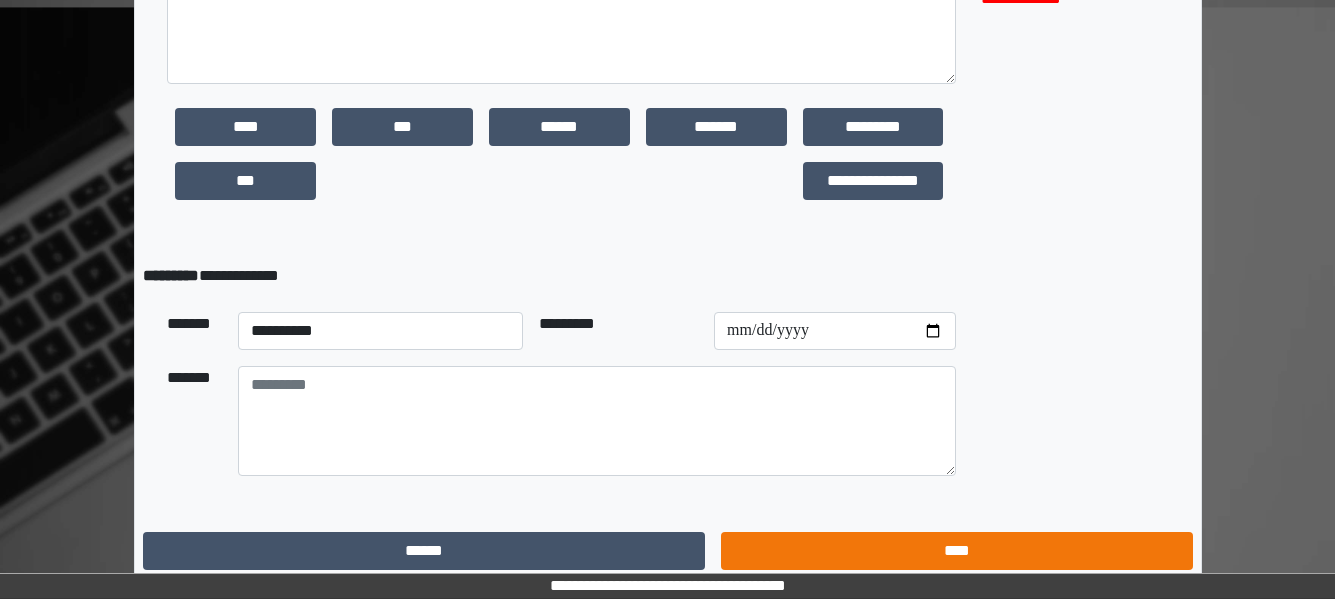 scroll, scrollTop: 0, scrollLeft: 0, axis: both 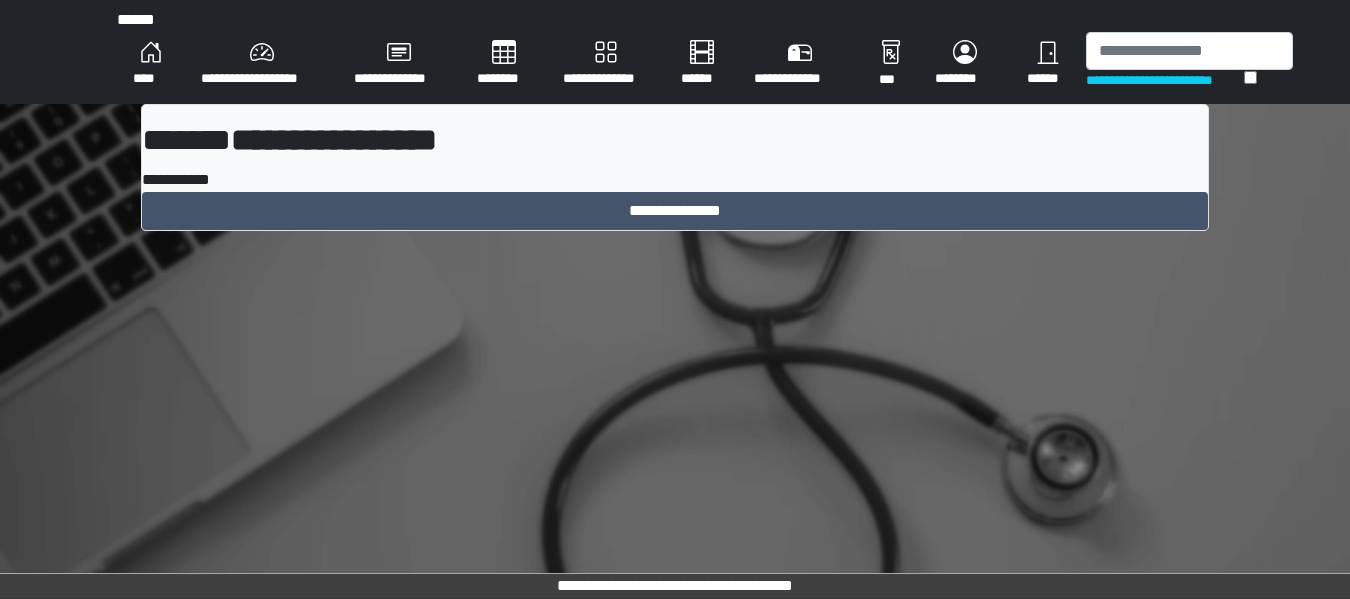 click on "****" at bounding box center [151, 64] 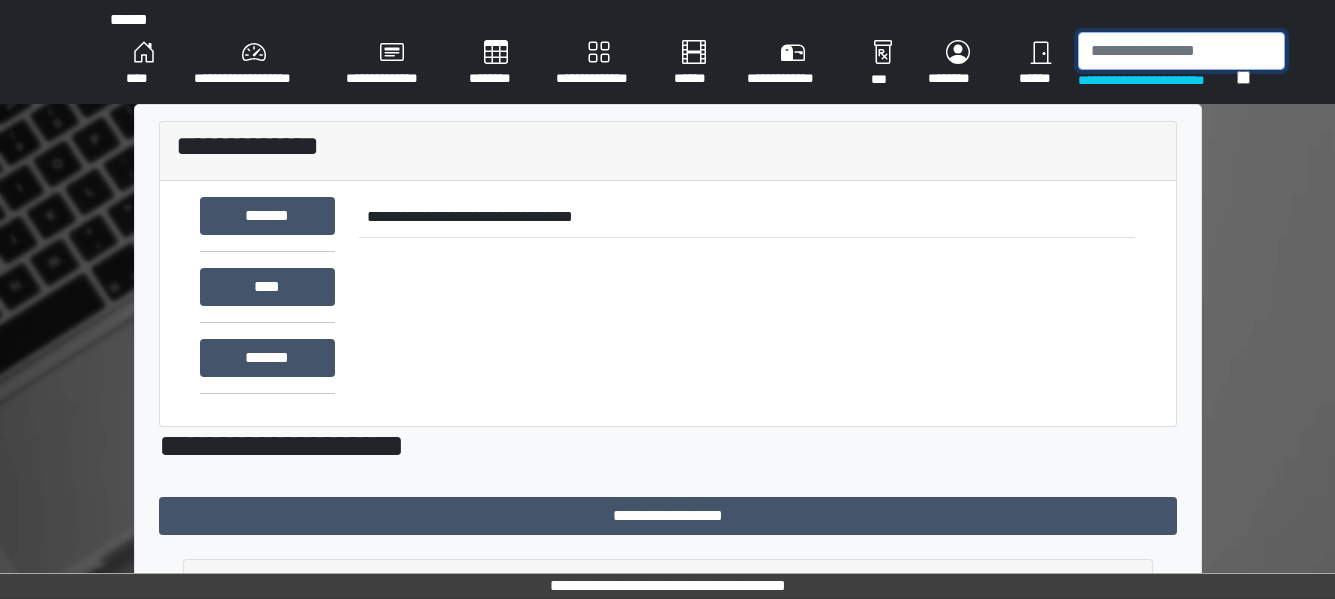 click at bounding box center (1181, 51) 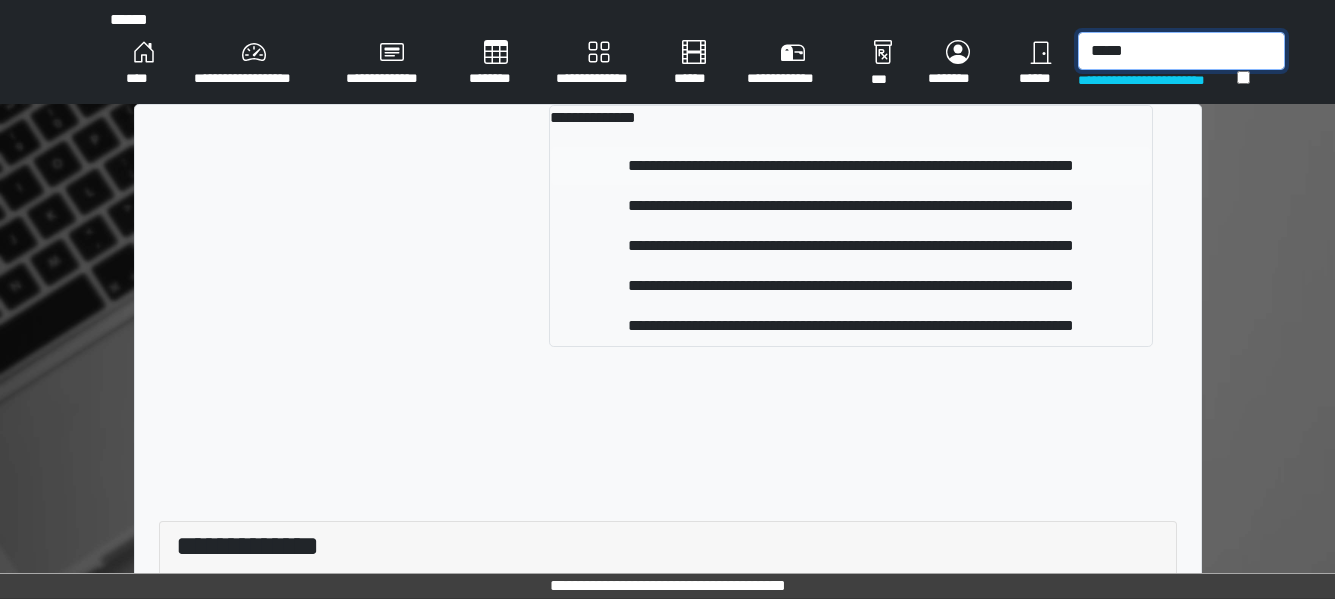 type on "*****" 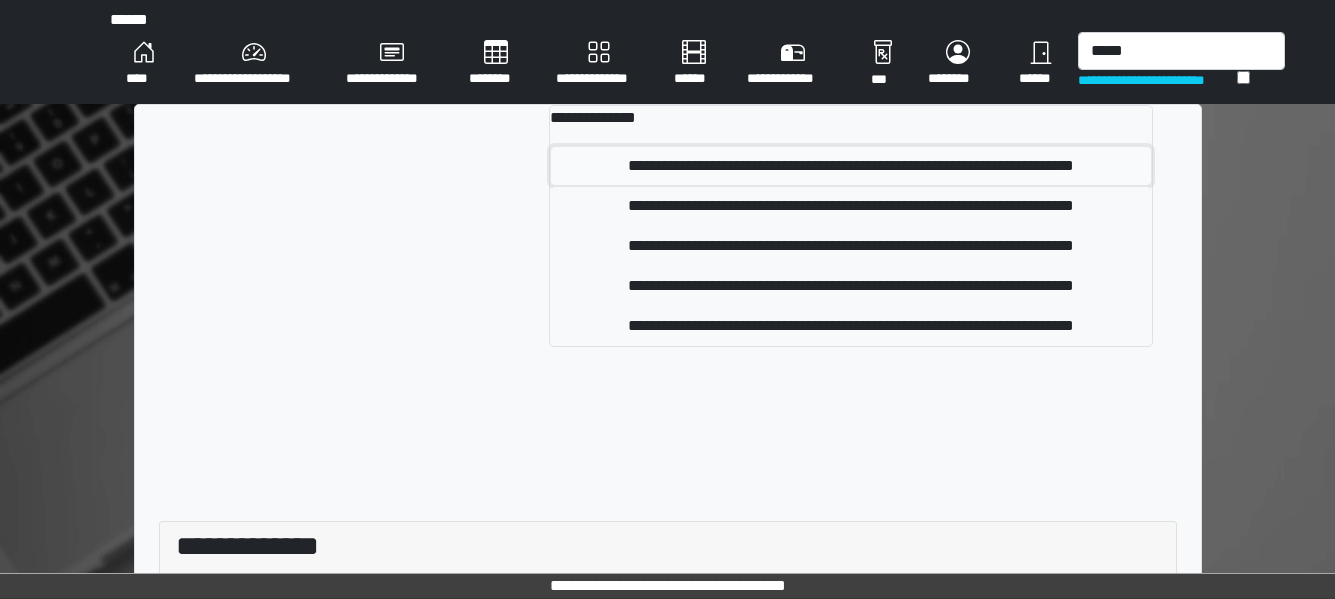 click on "**********" at bounding box center [851, 166] 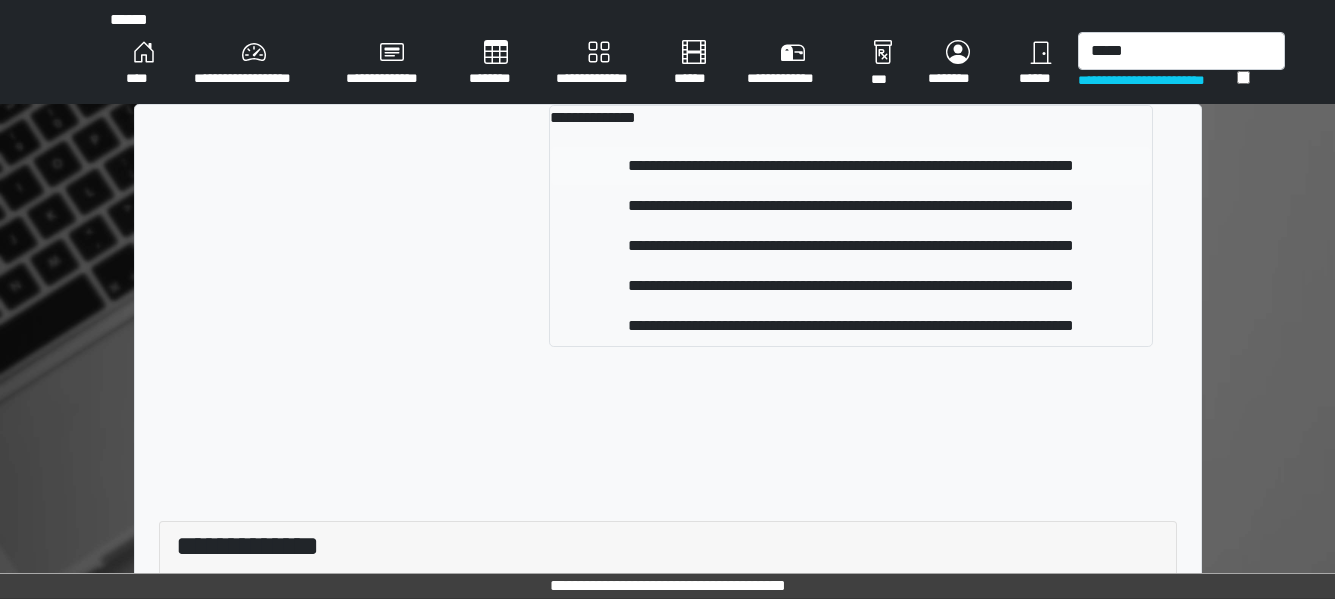 type 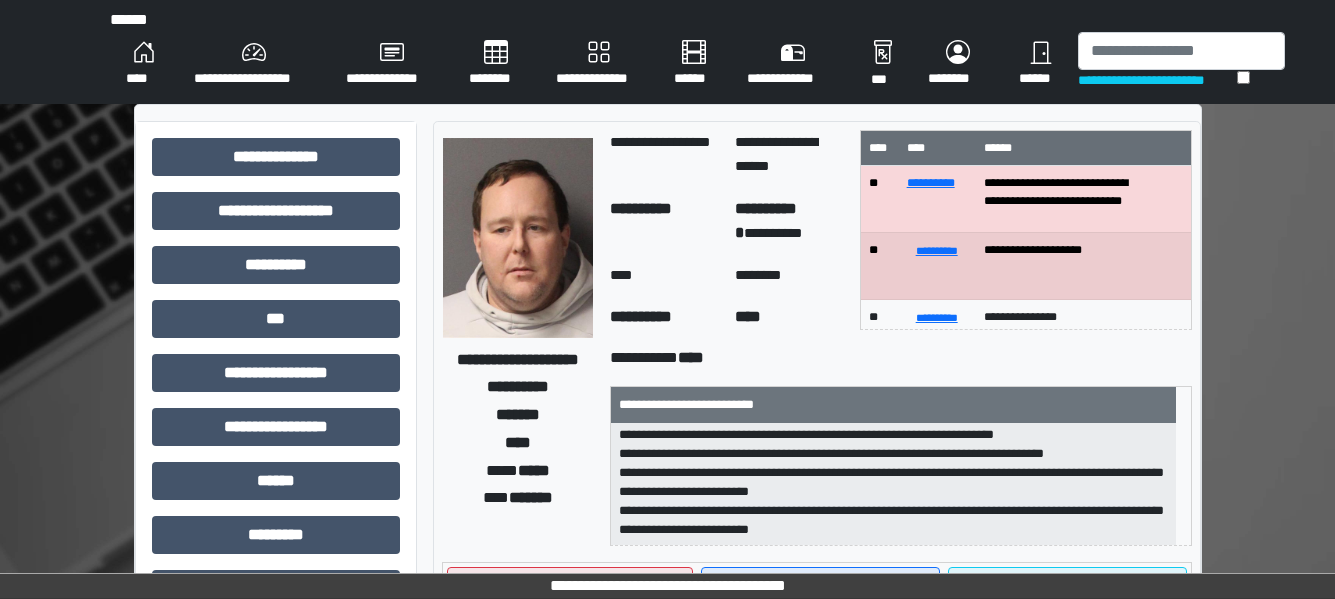 scroll, scrollTop: 0, scrollLeft: 0, axis: both 